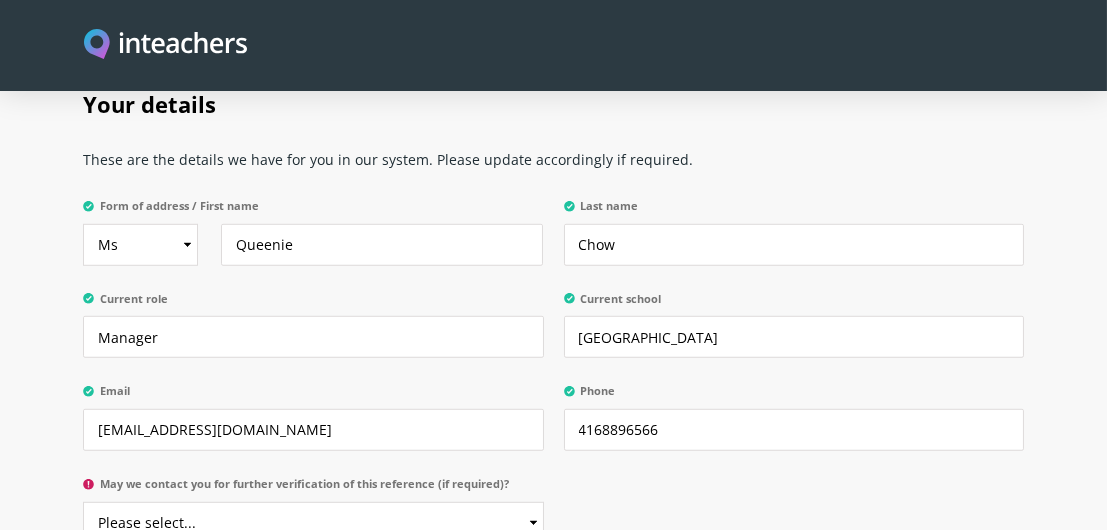 scroll, scrollTop: 3831, scrollLeft: 0, axis: vertical 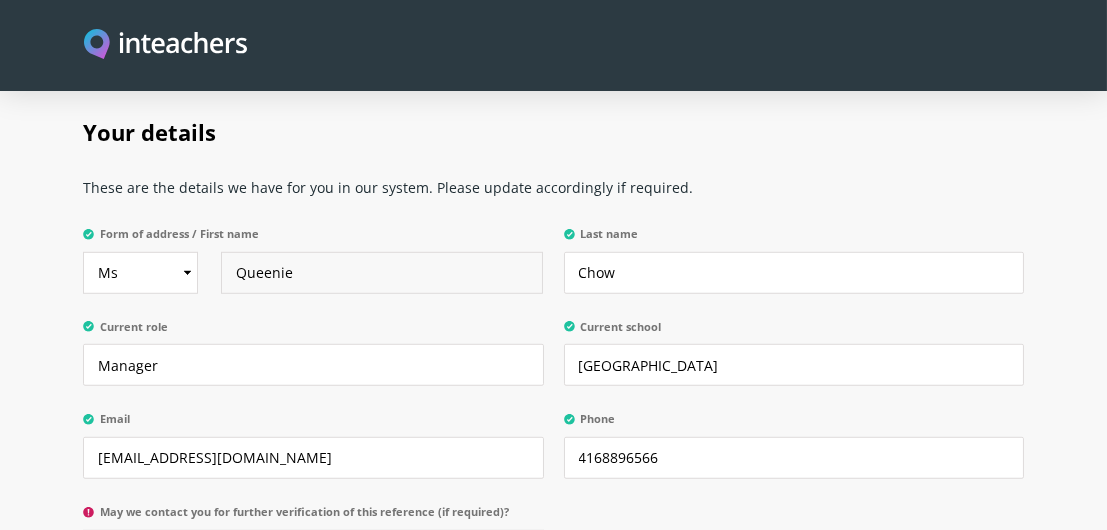 click on "Queenie" at bounding box center [382, 273] 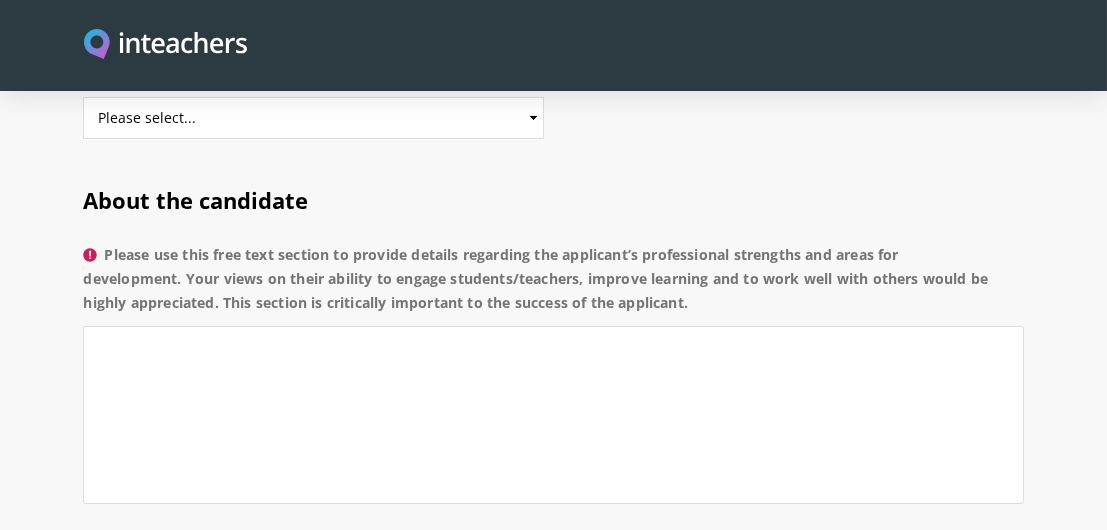 scroll, scrollTop: 131, scrollLeft: 0, axis: vertical 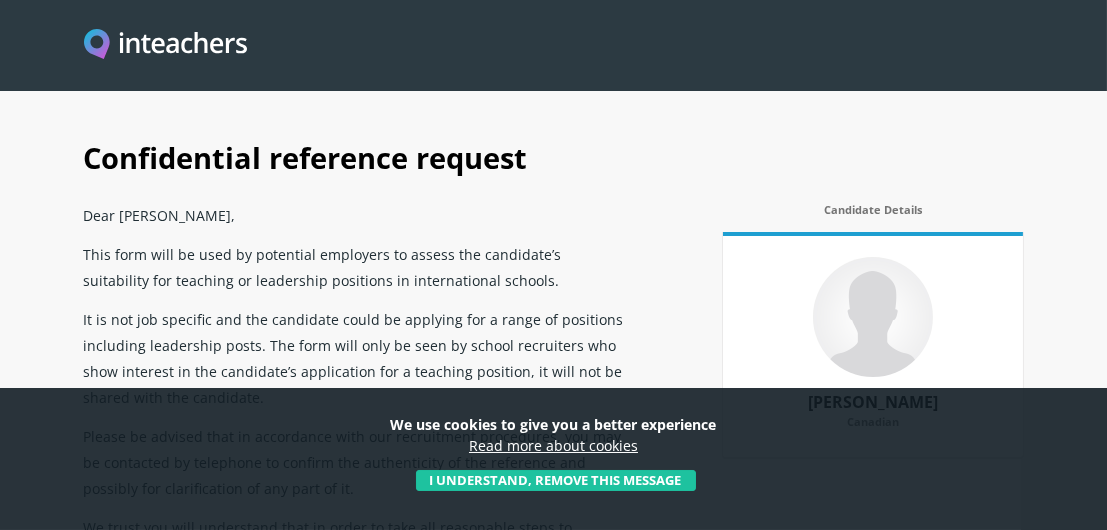 drag, startPoint x: 531, startPoint y: 480, endPoint x: 468, endPoint y: 440, distance: 74.62573 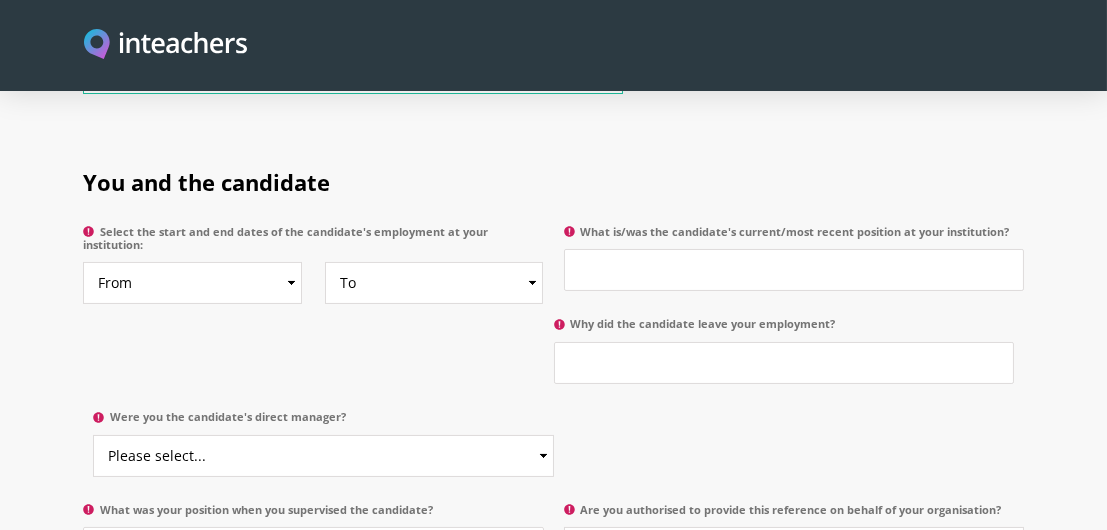 scroll, scrollTop: 1000, scrollLeft: 0, axis: vertical 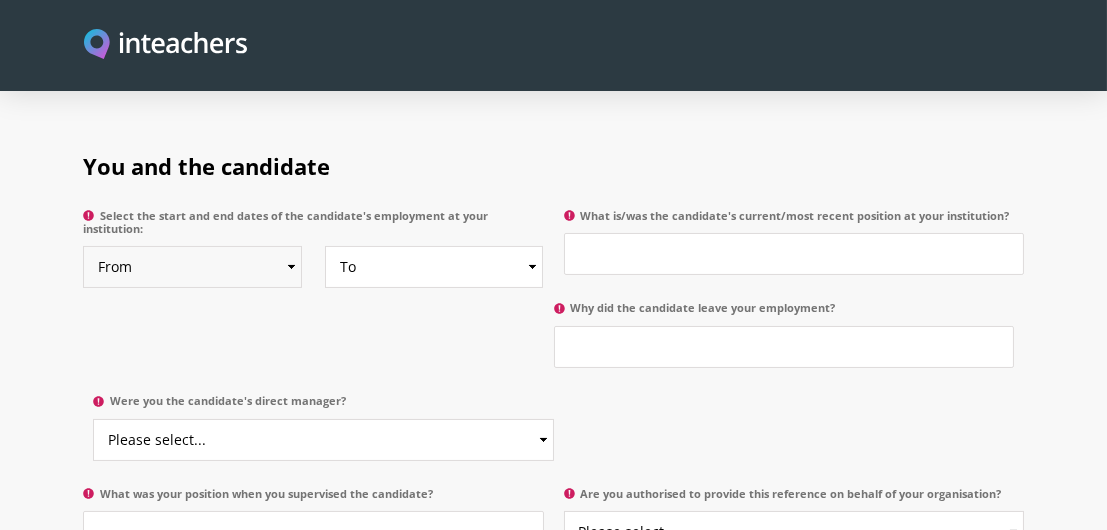 click on "From
2025
2024
2023
2022
2021
2020
2019
2018
2017
2016
2015
2014
2013
2012
2011
2010
2009
2008
2007
2006
2005
2004
2003
2002
2001
2000
1999
1998
1997
1996
1995
1994
1993
1992
1991
1990
1989
1988
1987
1986
1985
1984
1983
1982
1981
1980
1979
1978
1977
1976
1975
1974
1973
1972
1971
1970" at bounding box center (192, 267) 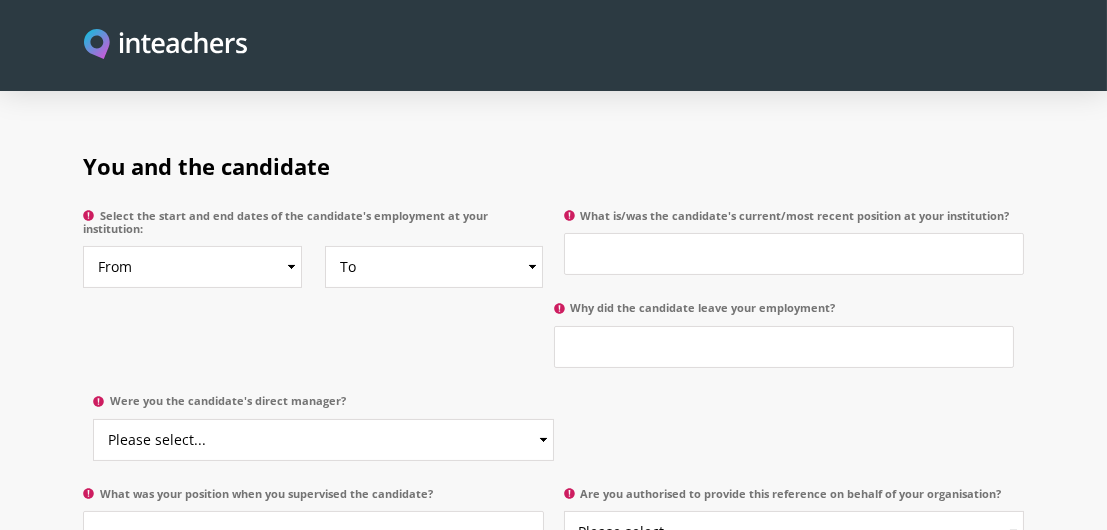 click on "You and the candidate
Select the start and end dates of the candidate's employment at your institution:
From
2025
2024
2023
2022
2021
2020
2019
2018
2017
2016
2015
2014
2013
2012
2011
2010
2009
2008
2007
2006
2005
2004
2003
2002
2001
2000
1999
1998
1997
1996
1995
1994
1993
1992
1991
1990
1989
1988
1987
1986
1985
1984
1983
1982
1981
1980
1979
1978
1977
1976
1975
1974
1973
1972
1971
1970
To
Currently
2025
2024
2023
2022
2021
2020
2019
2018
2017
2016
2015
2014
2013
2012
2011
2010
2009
2008
2007
2006
2005
2004
2003
2002
2001
2000
1999
1998
1997
1996
1995
1994
1993
1992
1991
1990
1989
1988
1987
1986
1985
1984
1983
1982
1981
1980
1979
1978
1977
1976
1975
1974
1973
1972
1971
1970" at bounding box center (553, 347) 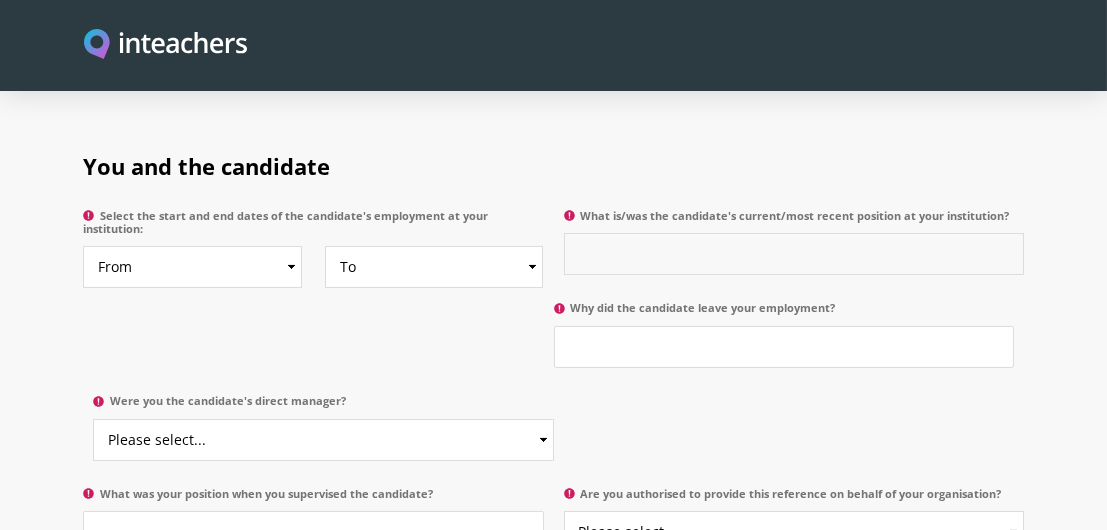 click on "What is/was the candidate's current/most recent position at your institution?" at bounding box center (794, 254) 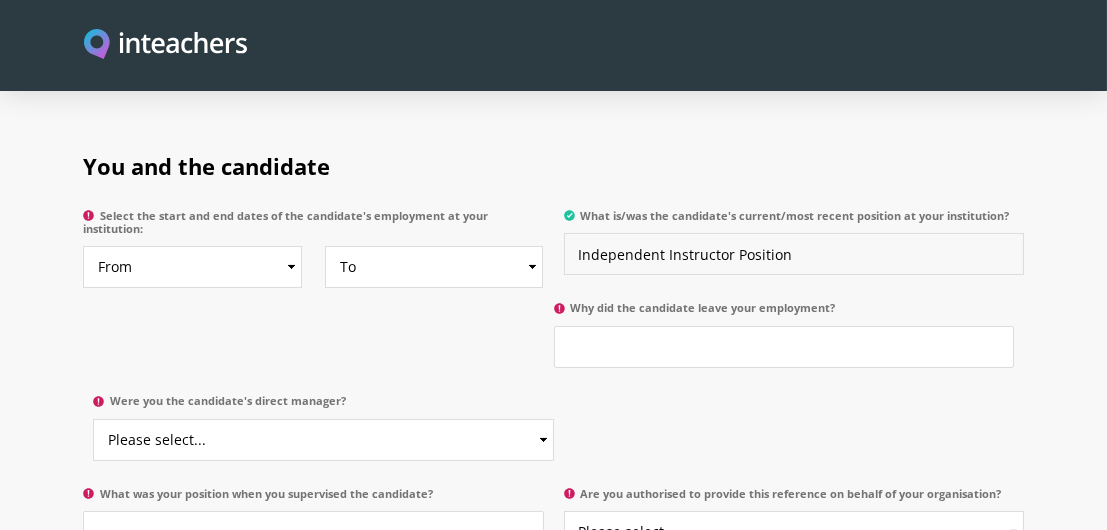 type on "Independent Instructor Position" 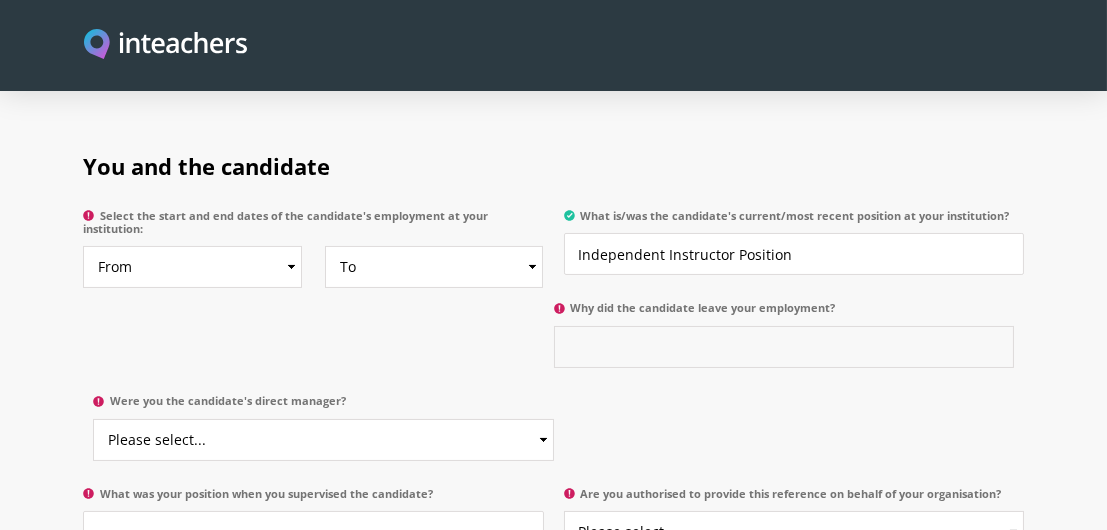 click on "Why did the candidate leave your employment?" at bounding box center [784, 347] 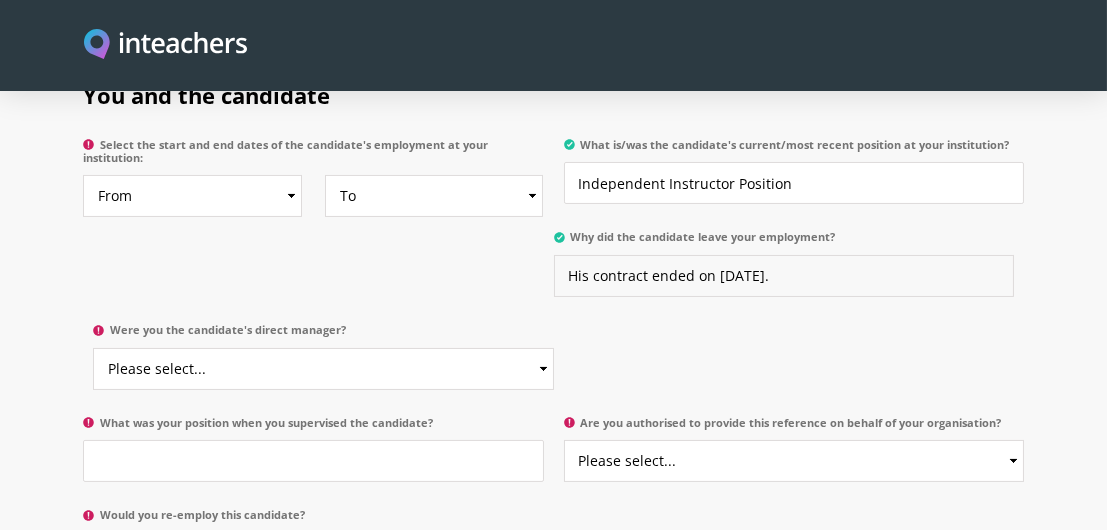 scroll, scrollTop: 1100, scrollLeft: 0, axis: vertical 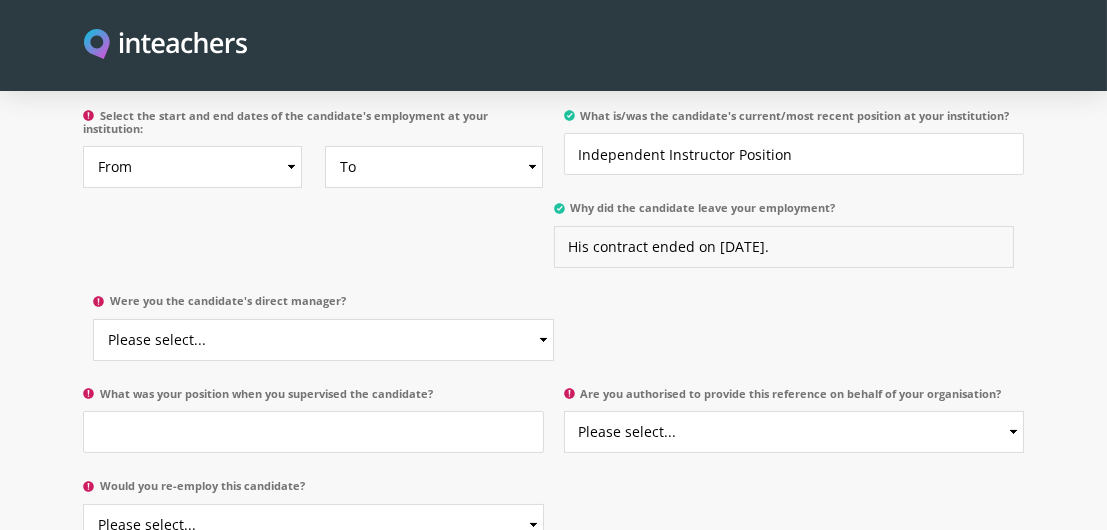 drag, startPoint x: 829, startPoint y: 223, endPoint x: 594, endPoint y: 222, distance: 235.00212 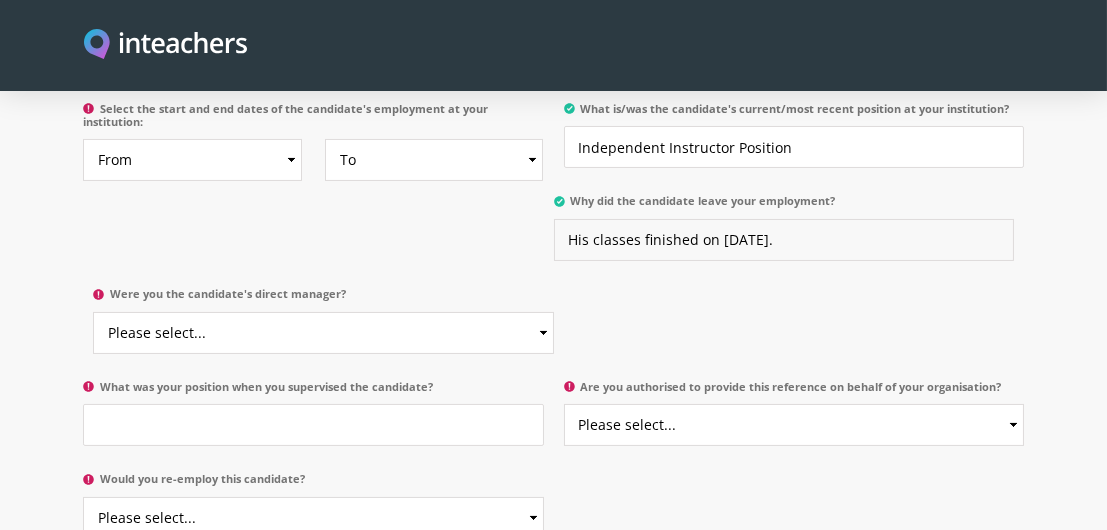 scroll, scrollTop: 1200, scrollLeft: 0, axis: vertical 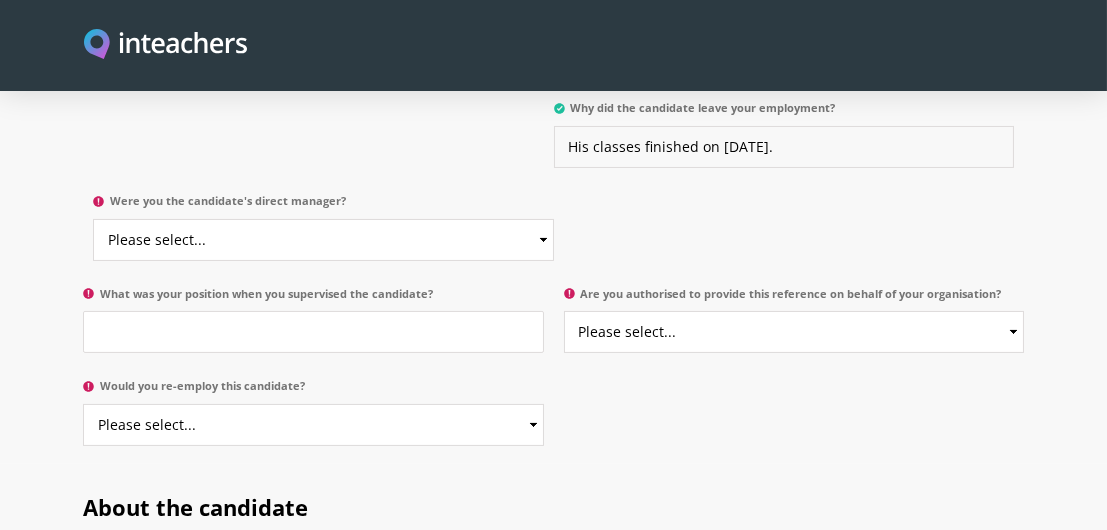type on "His classes finished on [DATE]." 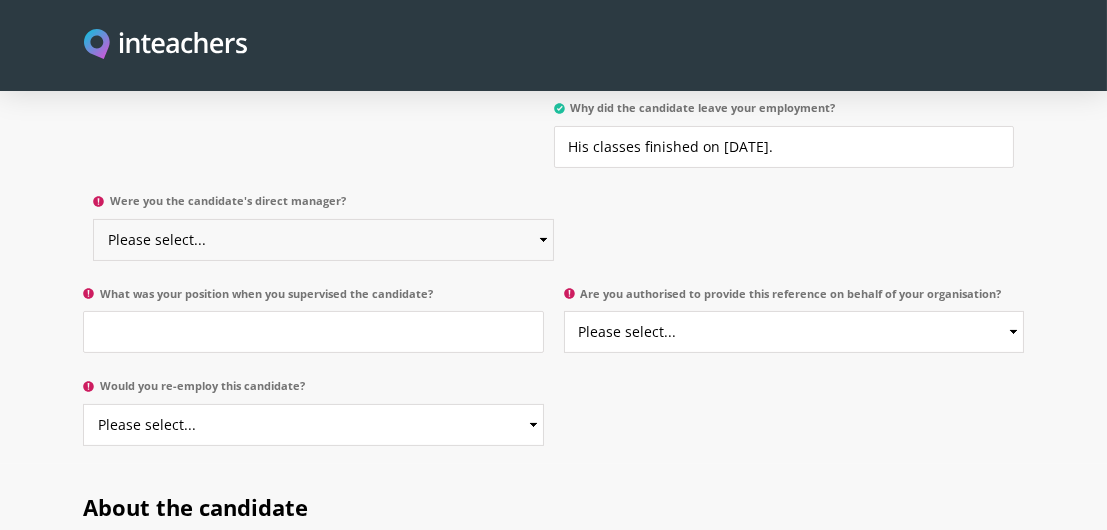 click on "Please select... Yes
No" at bounding box center (323, 240) 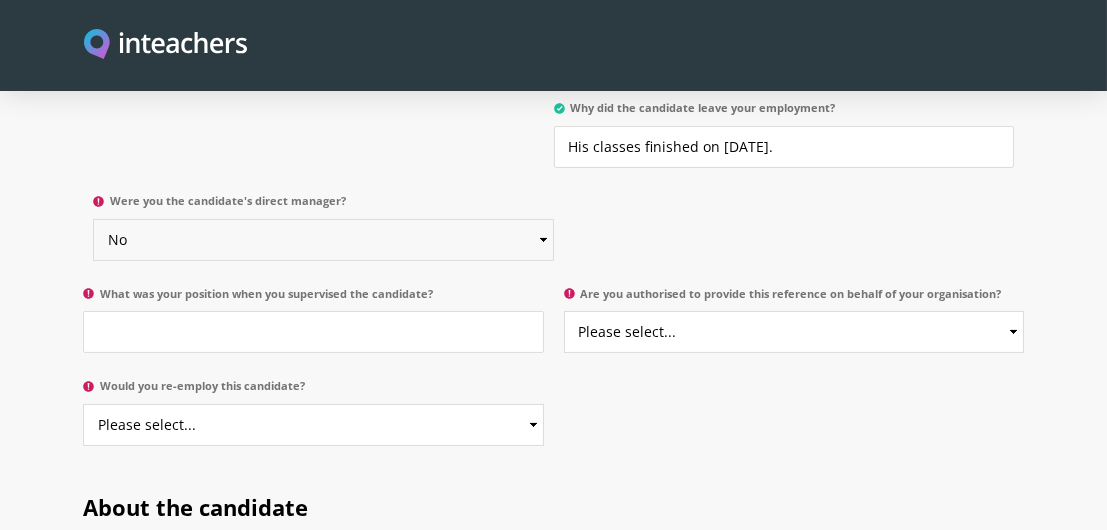 click on "Please select... Yes
No" at bounding box center (323, 240) 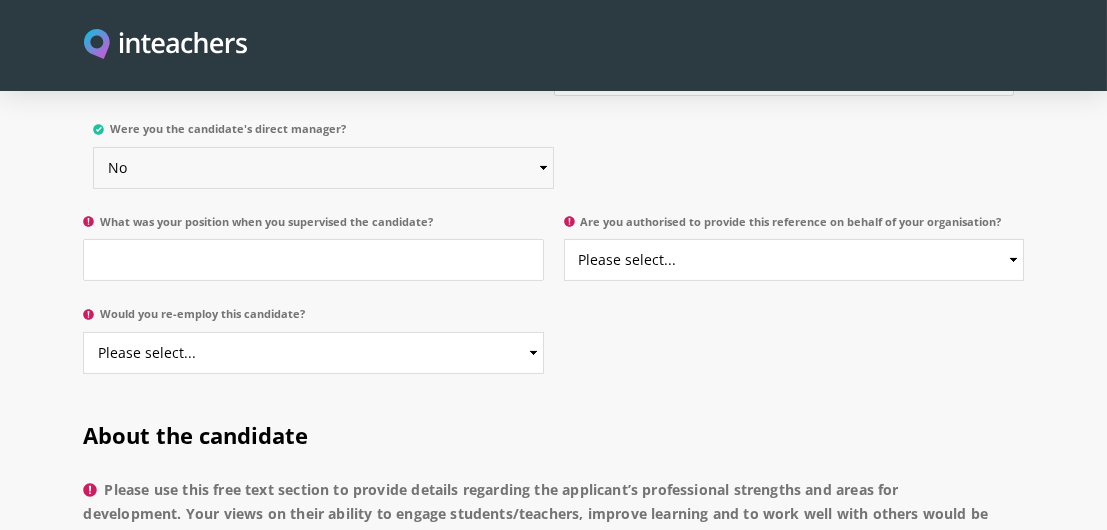 scroll, scrollTop: 1300, scrollLeft: 0, axis: vertical 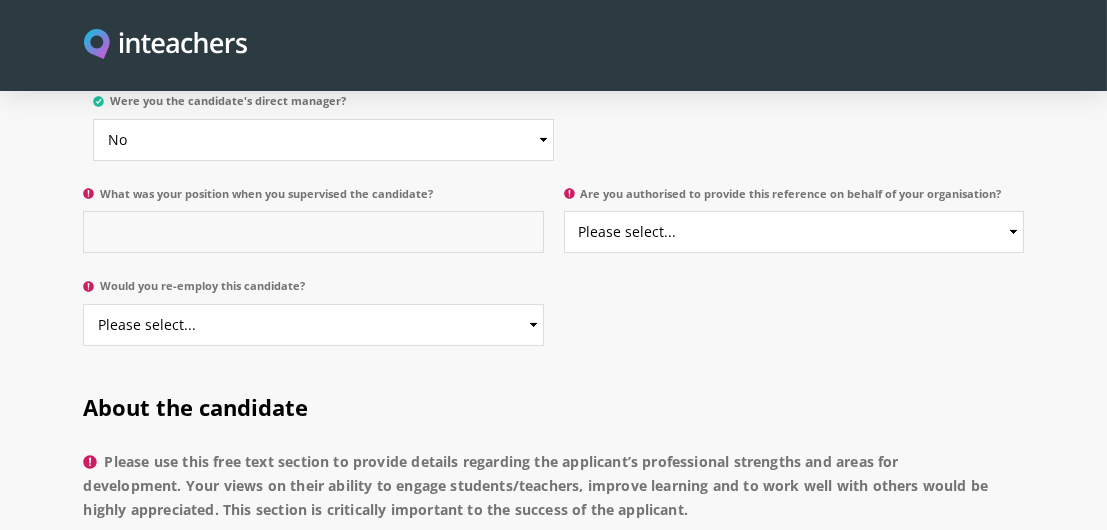 drag, startPoint x: 116, startPoint y: 211, endPoint x: 110, endPoint y: 235, distance: 24.738634 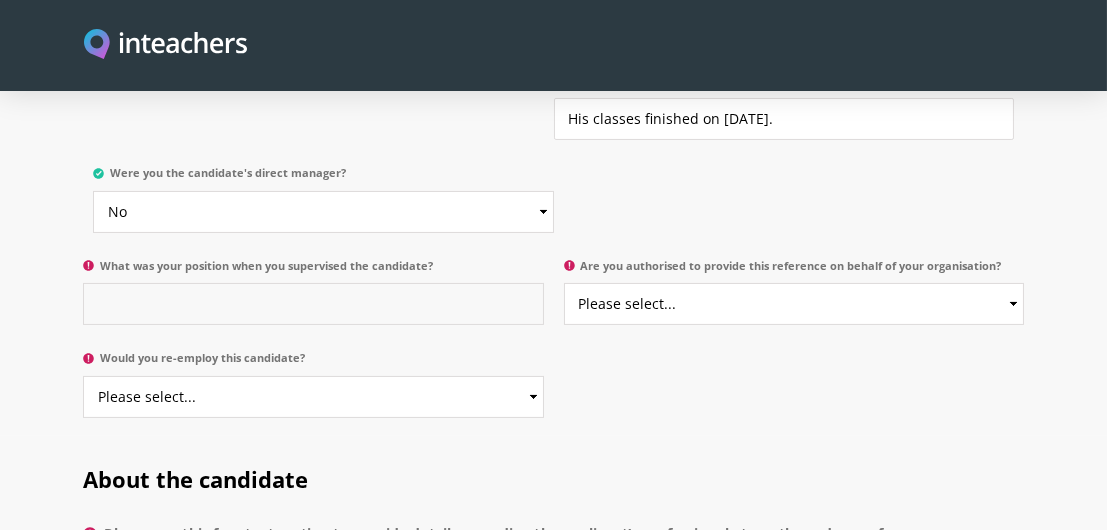 scroll, scrollTop: 1200, scrollLeft: 0, axis: vertical 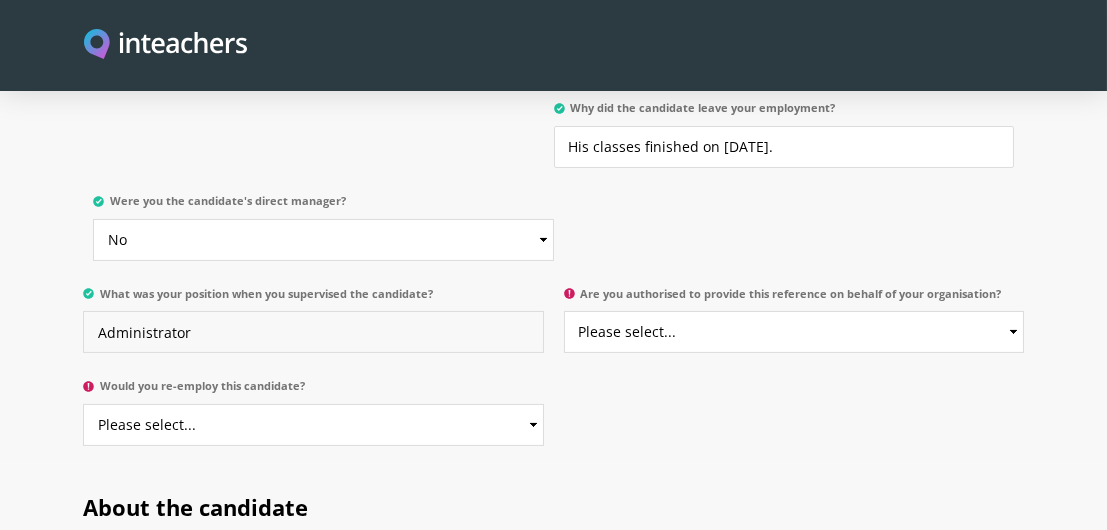 type on "Administrator" 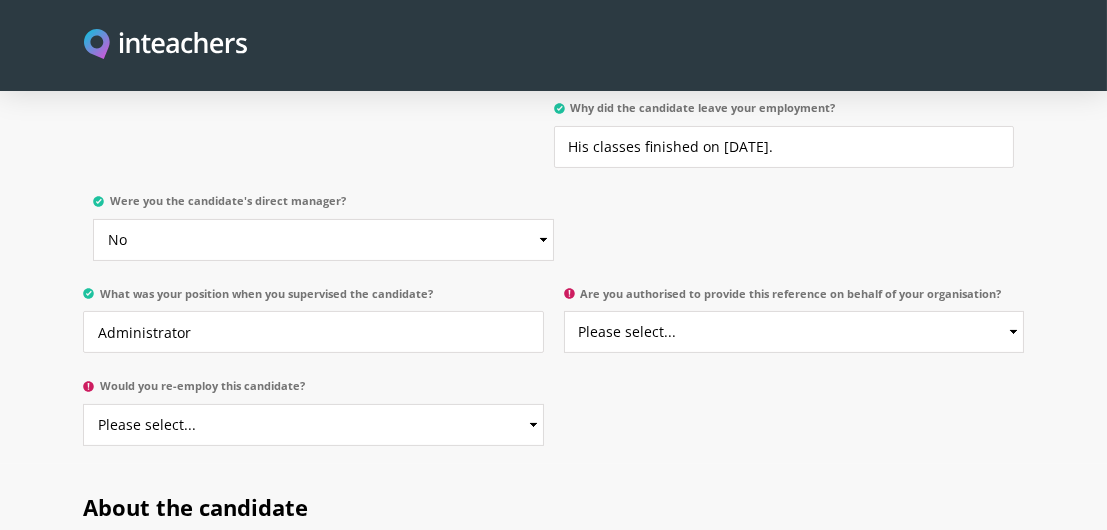 click on "You and the candidate
Select the start and end dates of the candidate's employment at your institution:
From
2025
2024
2023
2022
2021
2020
2019
2018
2017
2016
2015
2014
2013
2012
2011
2010
2009
2008
2007
2006
2005
2004
2003
2002
2001
2000
1999
1998
1997
1996
1995
1994
1993
1992
1991
1990
1989
1988
1987
1986
1985
1984
1983
1982
1981
1980
1979
1978
1977
1976
1975
1974
1973
1972
1971
1970
To
Currently
2025
2024
2023
2022
2021
2020
2019
2018
2017
2016
2015
2014
2013
2012
2011
2010
2009
2008
2007
2006
2005
2004
2003
2002
2001
2000
1999
1998
1997
1996
1995
1994
1993
1992
1991
1990
1989
1988
1987
1986
1985
1984
1983
1982
1981
1980
1979
1978
1977
1976
1975
1974
1973
1972
1971
1970" at bounding box center [554, 193] 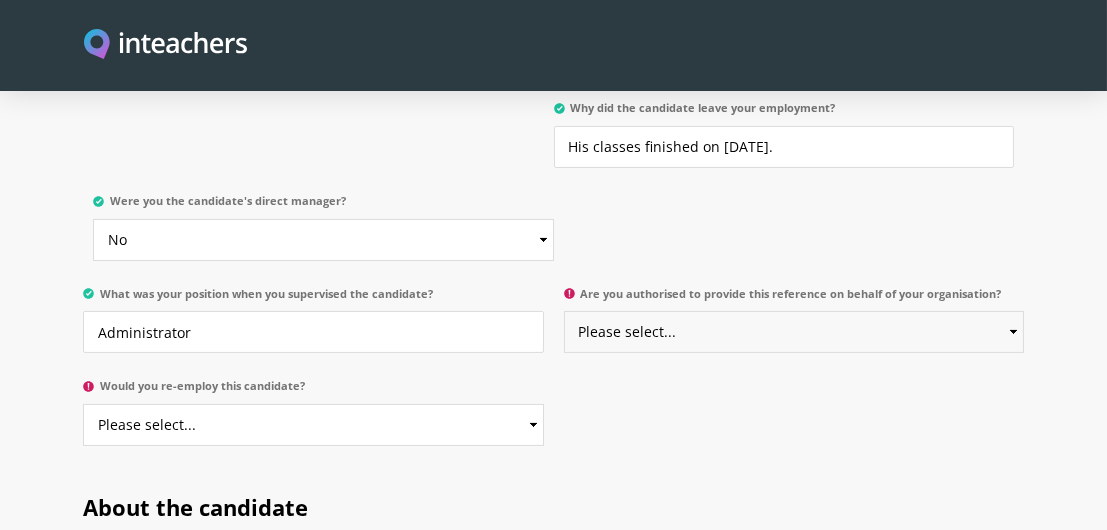 click on "Please select... Yes
No" at bounding box center (794, 332) 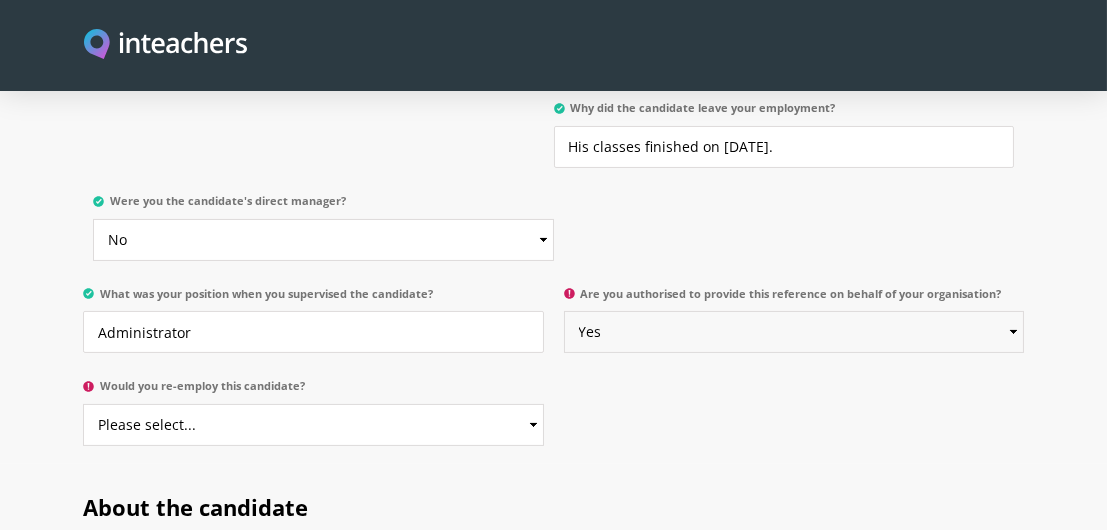 click on "Please select... Yes
No" at bounding box center [794, 332] 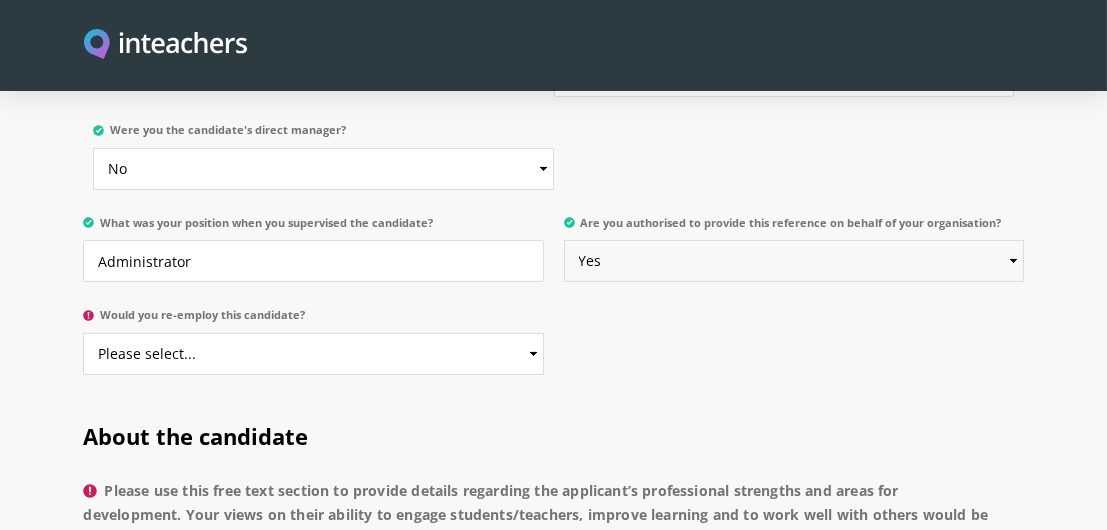 scroll, scrollTop: 1300, scrollLeft: 0, axis: vertical 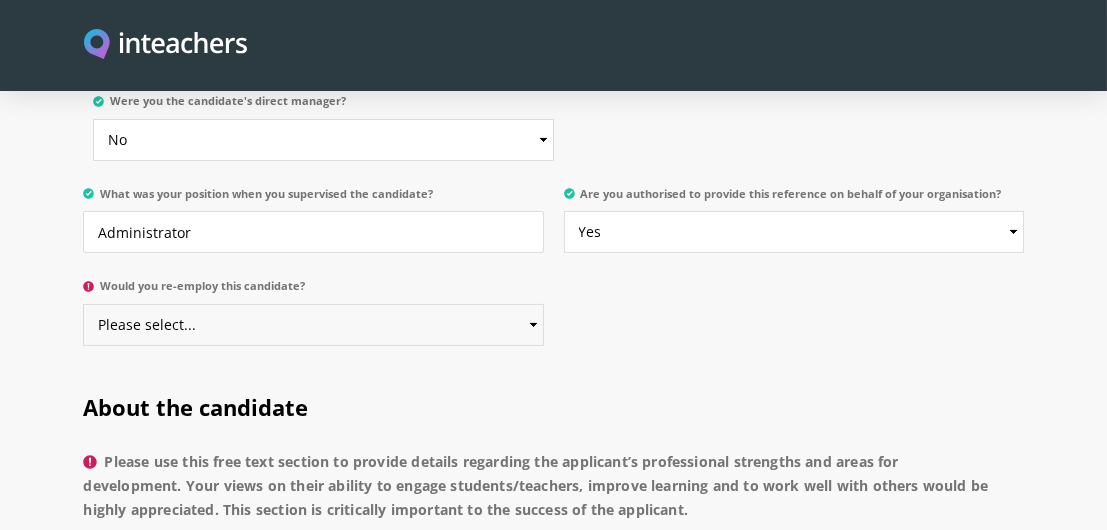 click on "Please select... Yes
No" at bounding box center (313, 325) 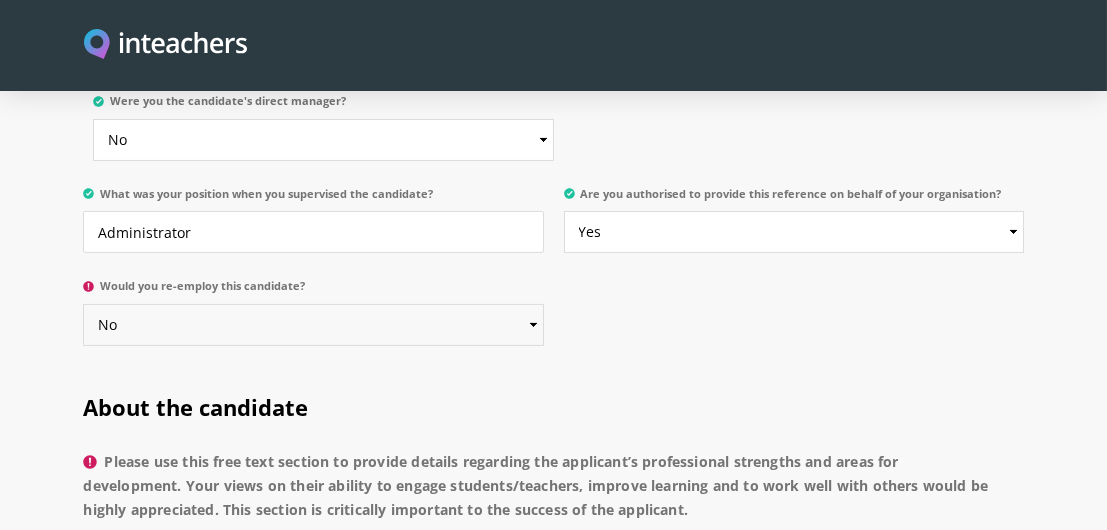 click on "Please select... Yes
No" at bounding box center (313, 325) 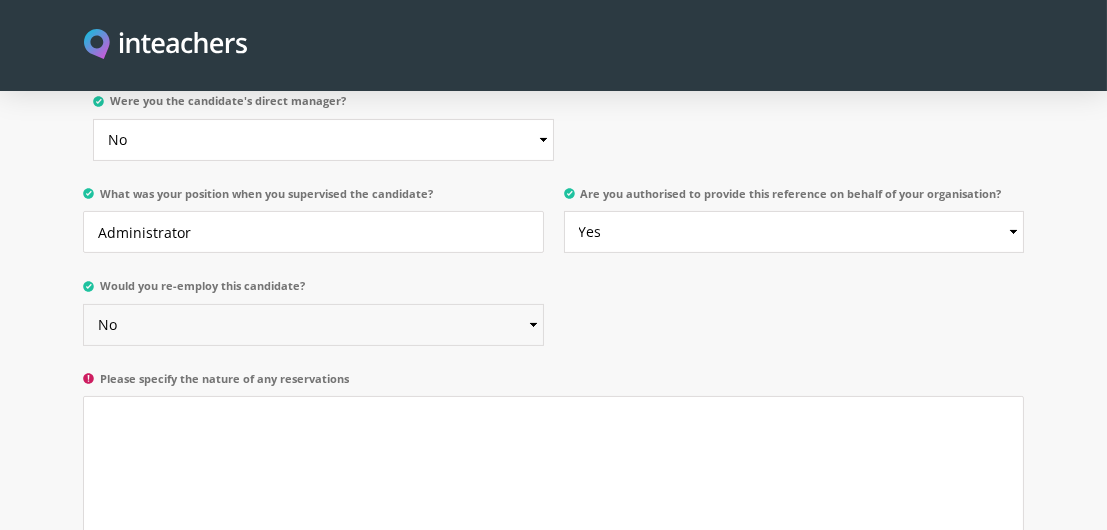 scroll, scrollTop: 1400, scrollLeft: 0, axis: vertical 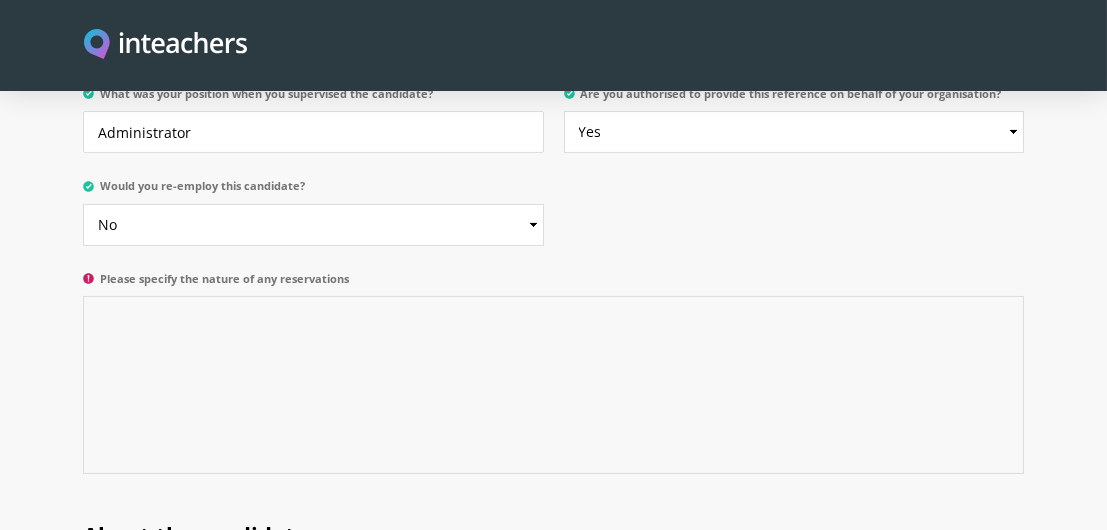 click on "Please specify the nature of any reservations" at bounding box center [553, 385] 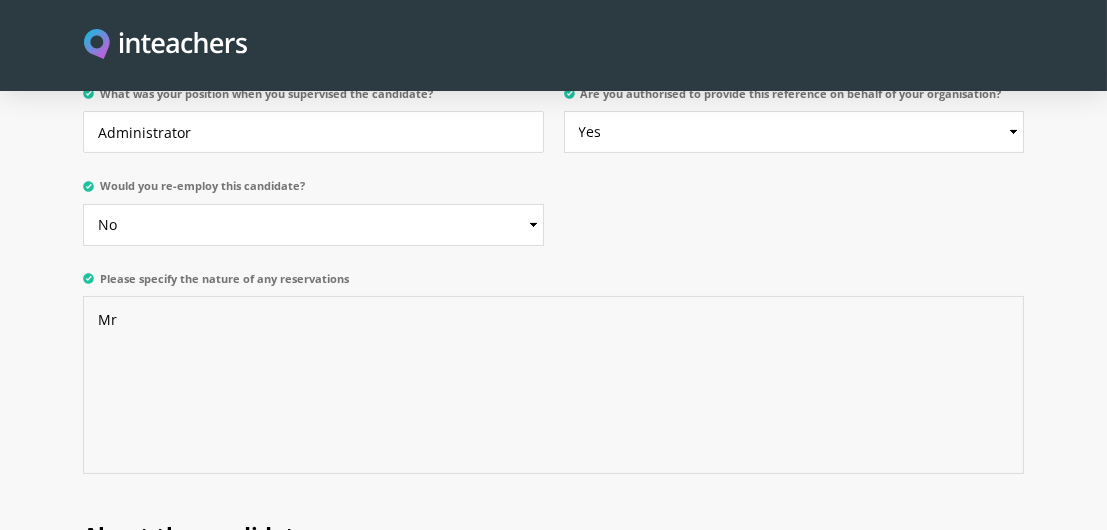 type on "M" 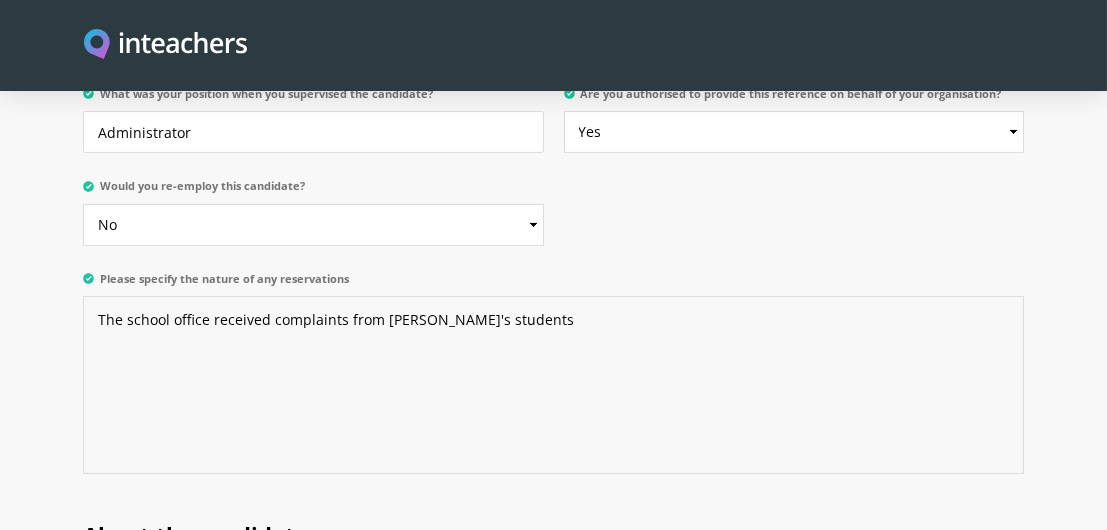 click on "The school office received complaints from [PERSON_NAME]'s students" at bounding box center (553, 385) 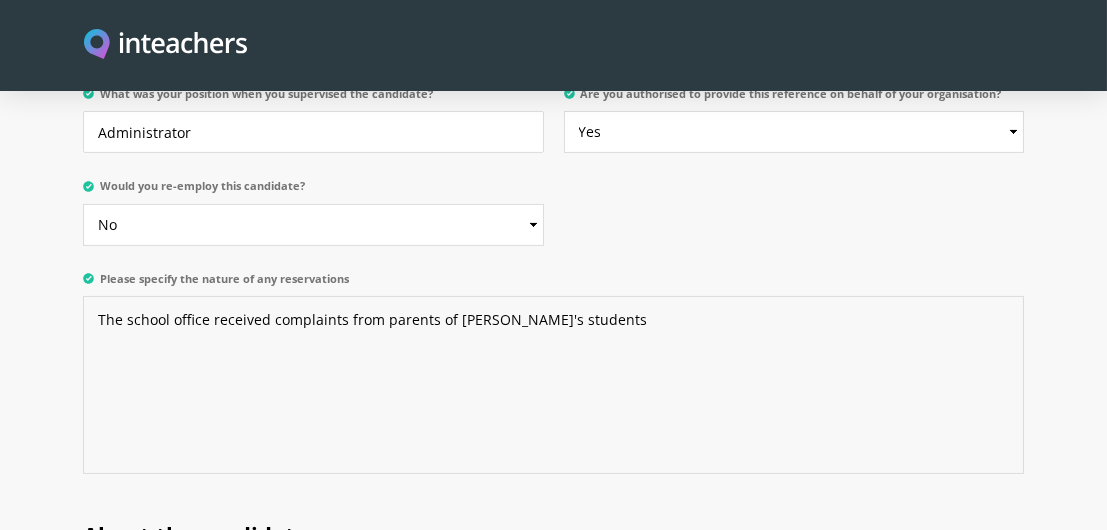 click on "The school office received complaints from parents of [PERSON_NAME]'s students" at bounding box center (553, 385) 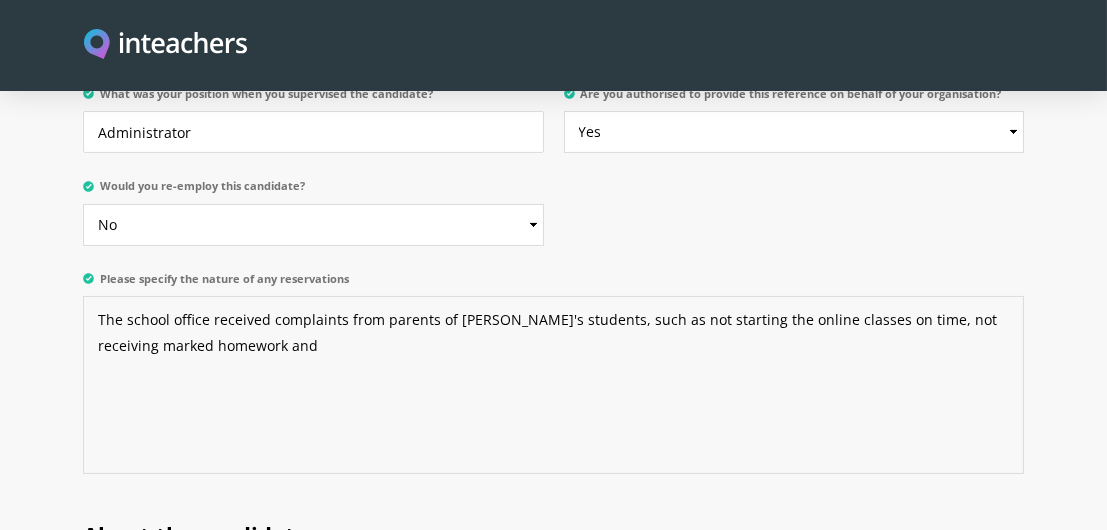 click on "The school office received complaints from parents of [PERSON_NAME]'s students, such as not starting the online classes on time, not receiving marked homework and" at bounding box center [553, 385] 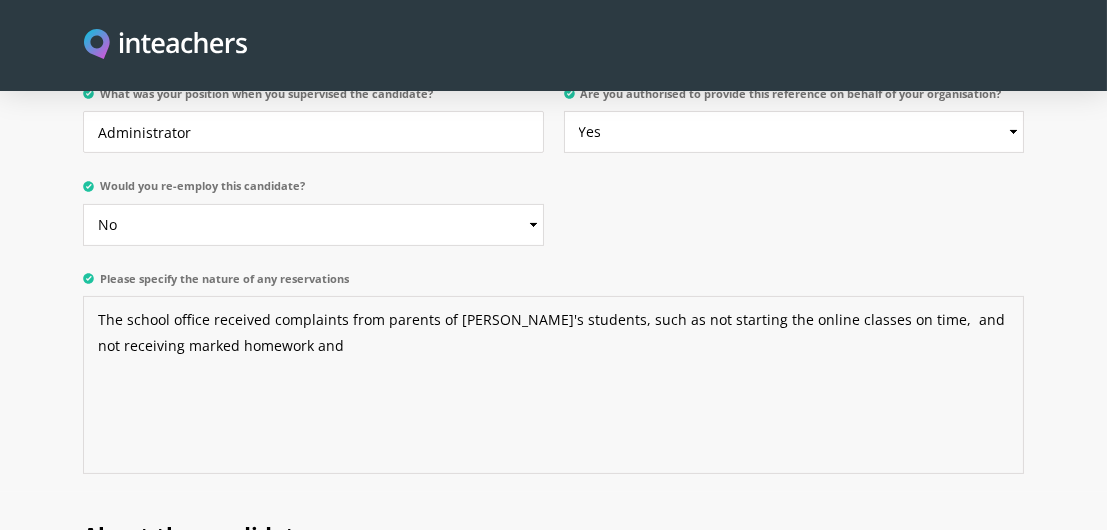 click on "The school office received complaints from parents of [PERSON_NAME]'s students, such as not starting the online classes on time,  and not receiving marked homework and" at bounding box center (553, 385) 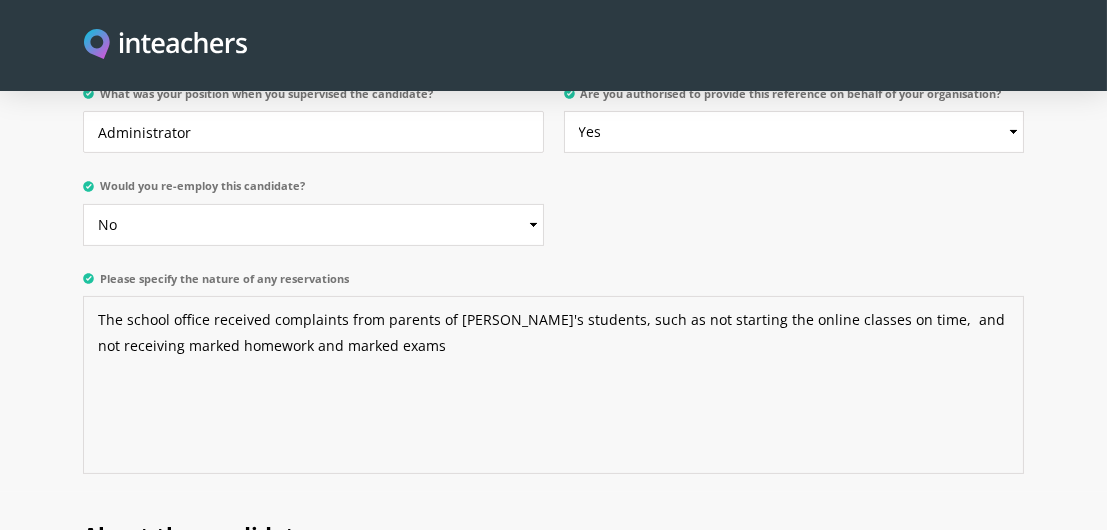 drag, startPoint x: 1005, startPoint y: 290, endPoint x: 1013, endPoint y: 311, distance: 22.472204 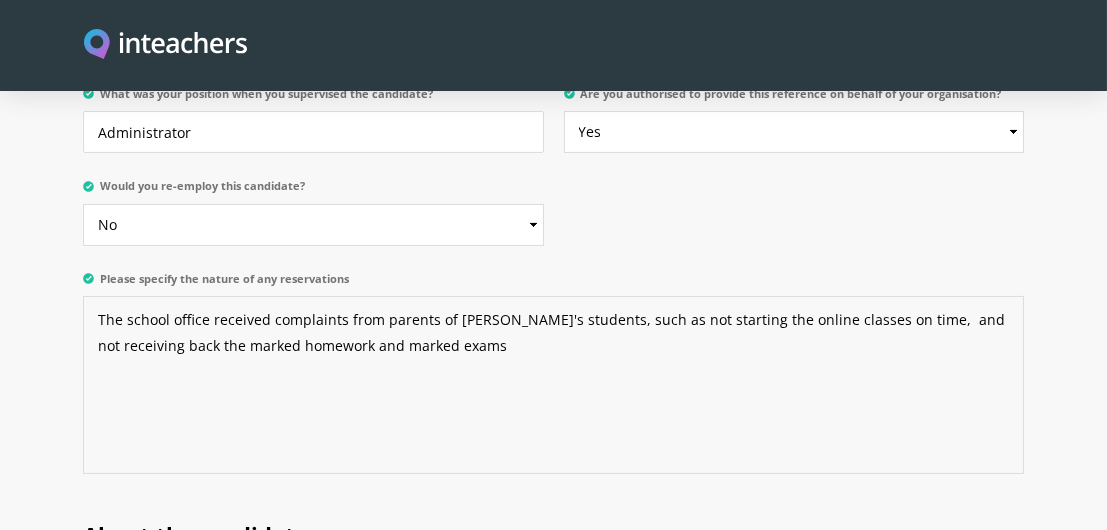 click on "The school office received complaints from parents of [PERSON_NAME]'s students, such as not starting the online classes on time,  and not receiving back the marked homework and marked exams" at bounding box center (553, 385) 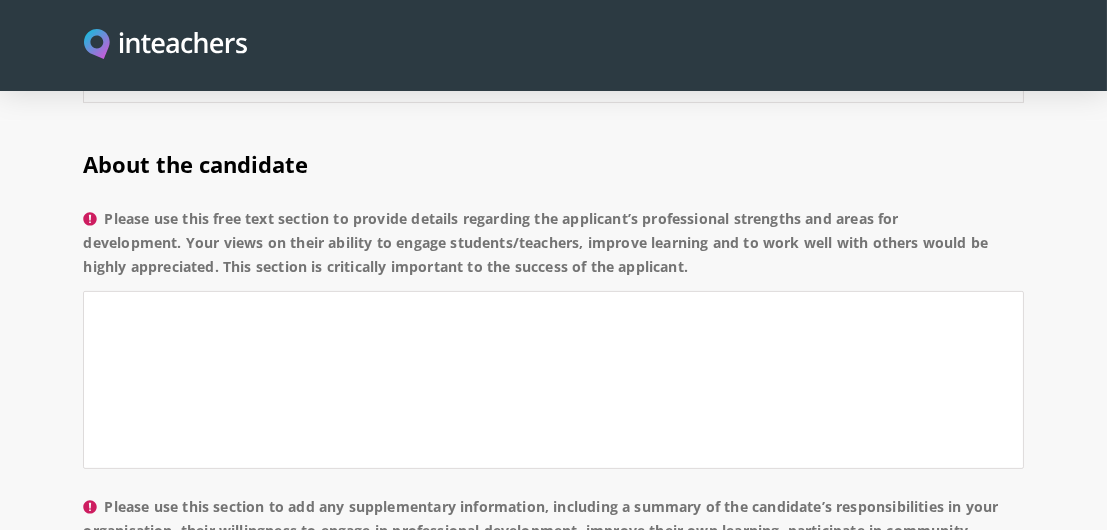 scroll, scrollTop: 1800, scrollLeft: 0, axis: vertical 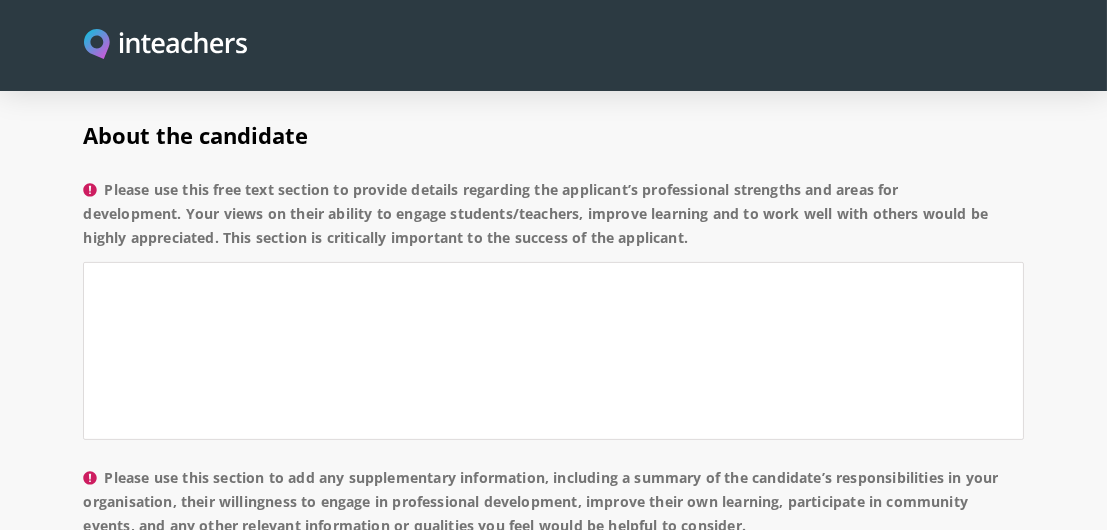 type on "The school office received complaints from parents of [PERSON_NAME]'s students, such as not starting the online classes on time,  and not receiving back the marked homework and marked exams." 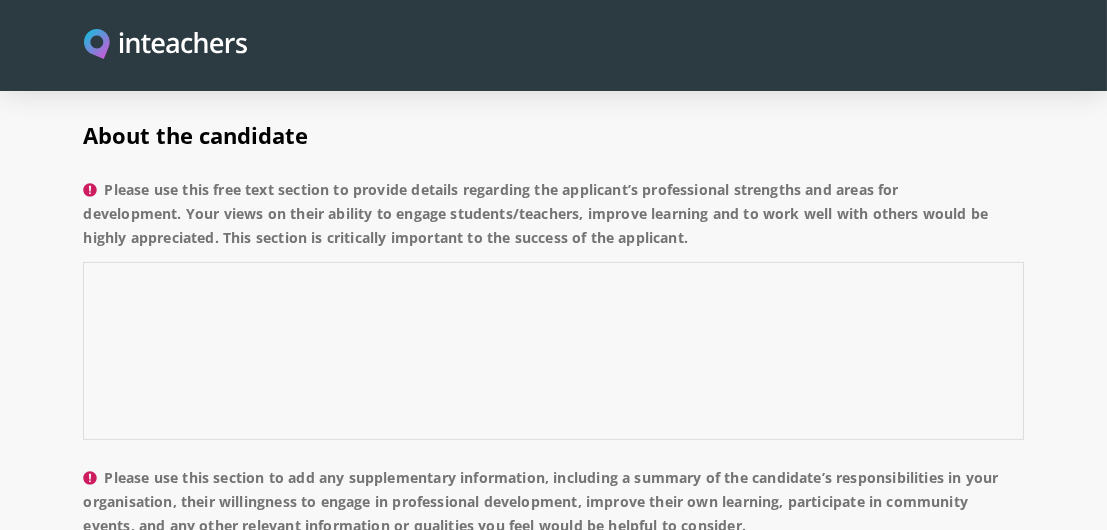 click on "Please use this free text section to provide details regarding the applicant’s professional strengths and areas for development. Your views on their ability to engage students/teachers, improve learning and to work well with others would be highly appreciated. This section is critically important to the success of the applicant." at bounding box center (553, 351) 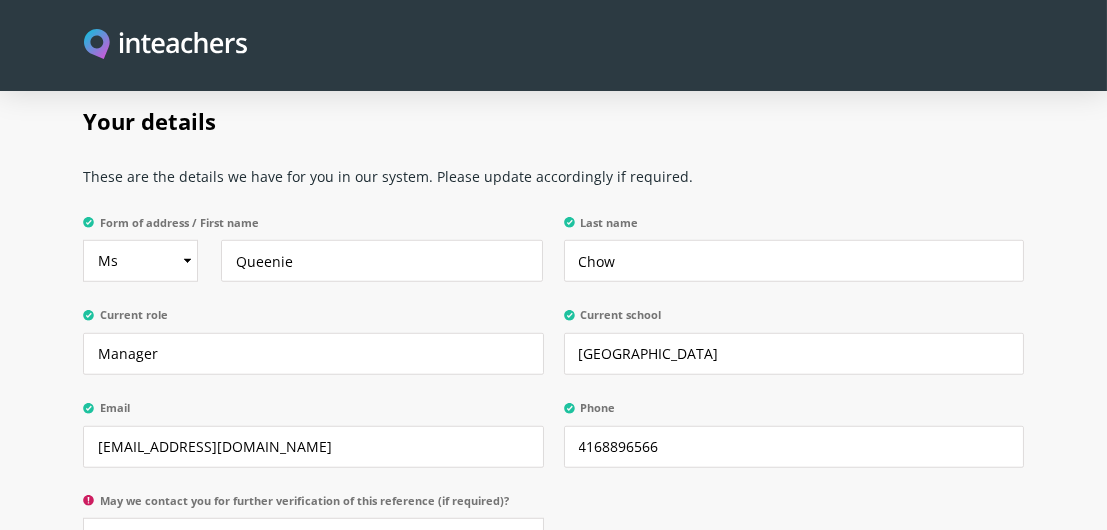scroll, scrollTop: 4100, scrollLeft: 0, axis: vertical 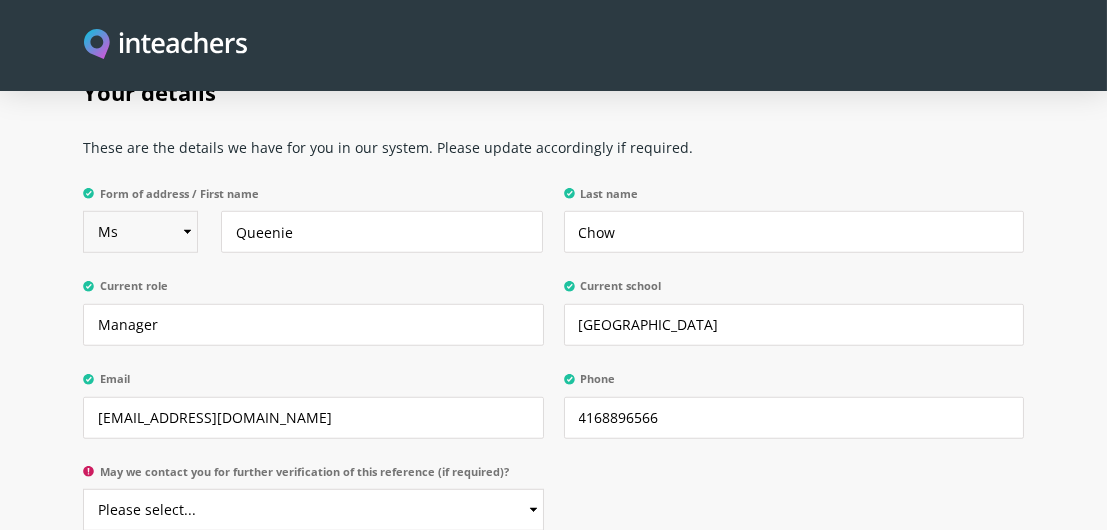click on "Select Mr
Mrs
Miss
Ms
Dr
[PERSON_NAME]" at bounding box center [140, 232] 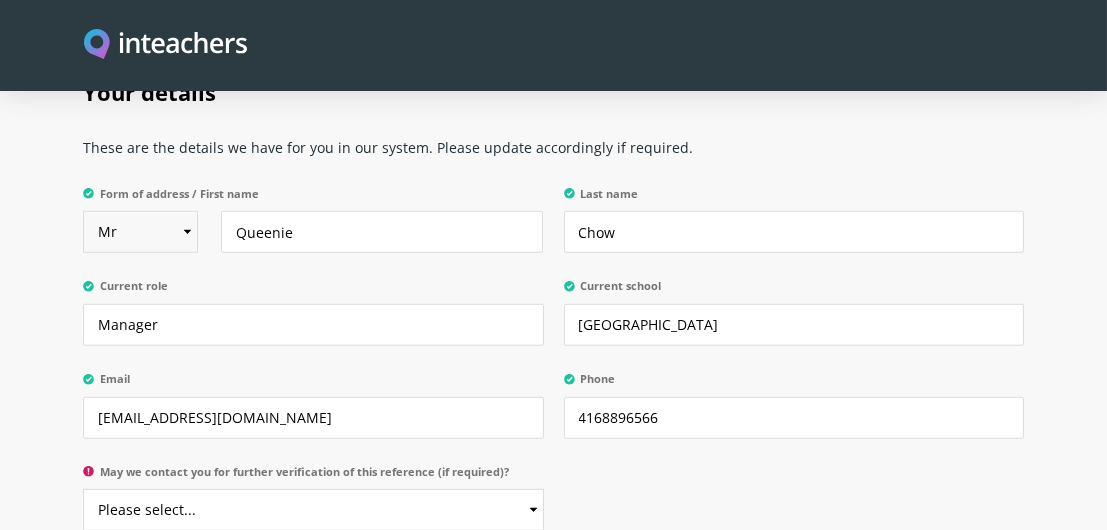 click on "Select Mr
Mrs
Miss
Ms
Dr
[PERSON_NAME]" at bounding box center [140, 232] 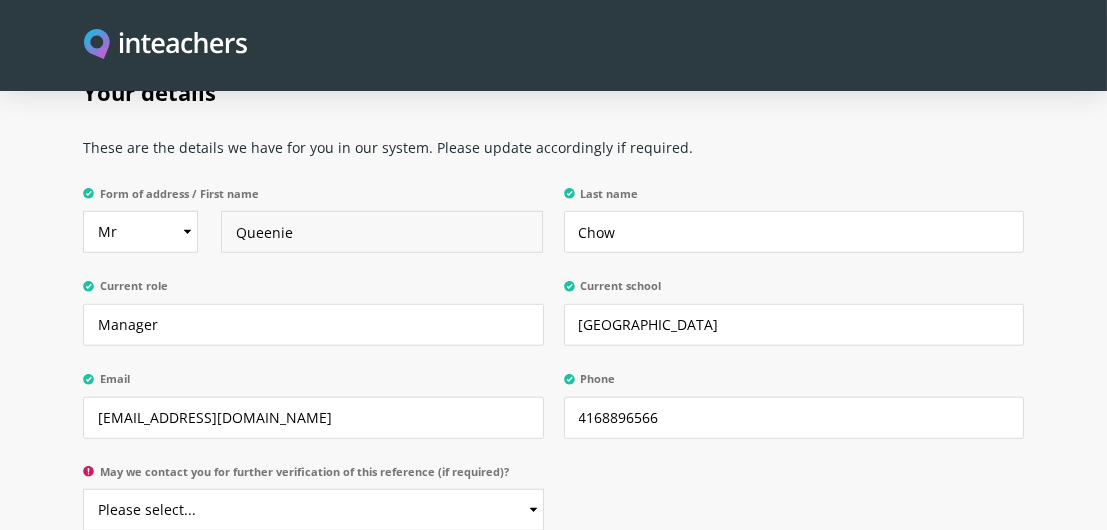 drag, startPoint x: 325, startPoint y: 197, endPoint x: 175, endPoint y: 199, distance: 150.01334 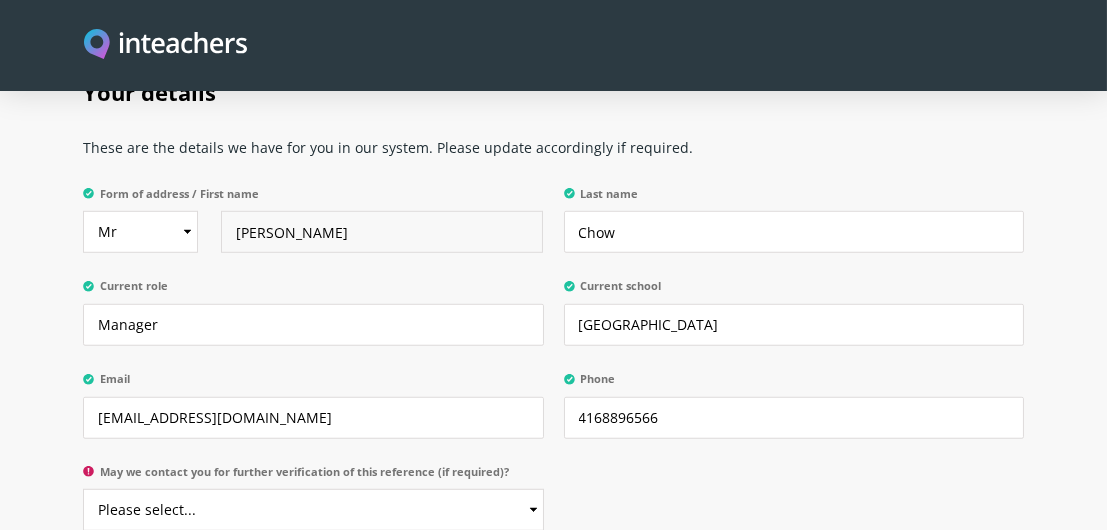 type on "[PERSON_NAME]" 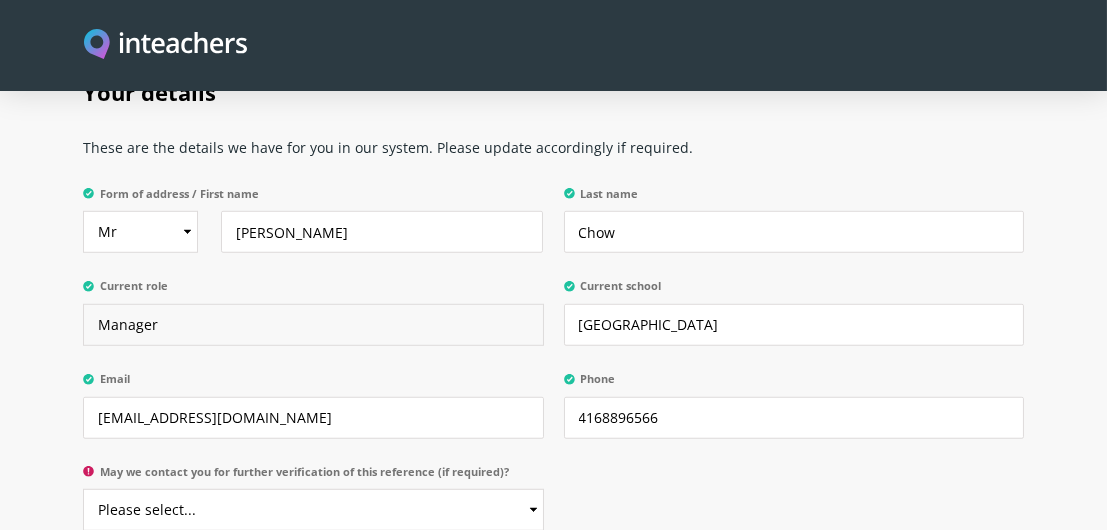 drag, startPoint x: 137, startPoint y: 287, endPoint x: 2, endPoint y: 293, distance: 135.13327 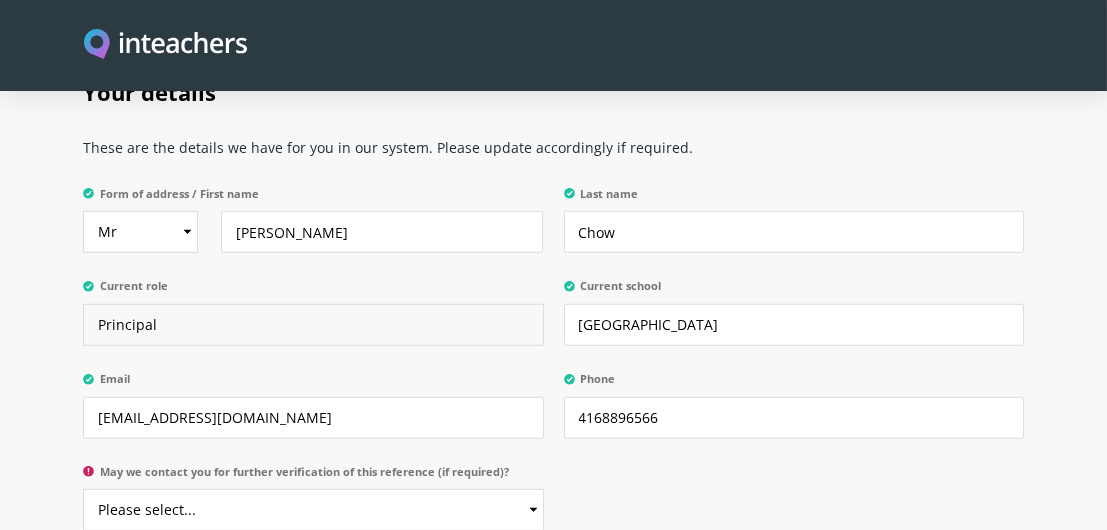 type on "Principal" 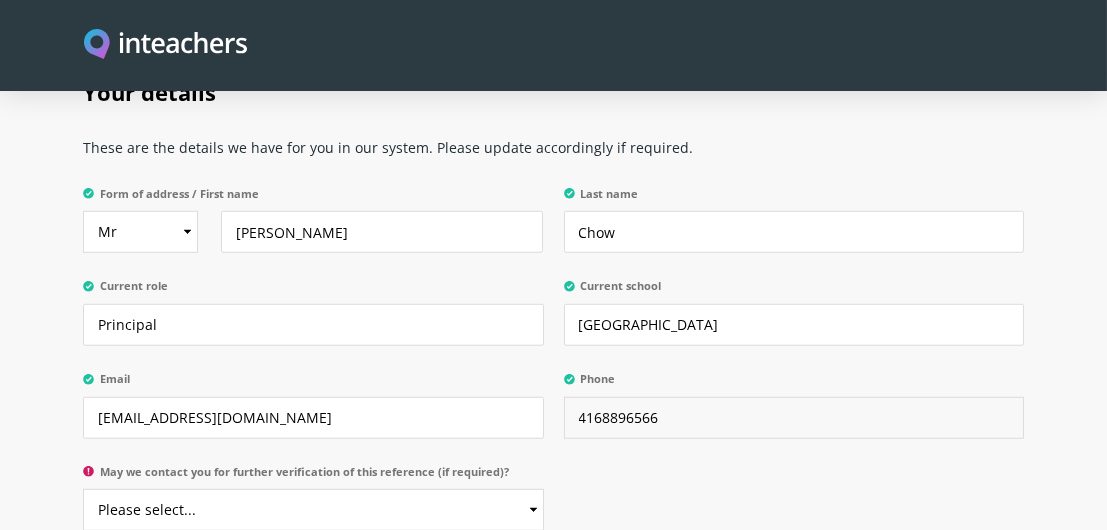 drag, startPoint x: 730, startPoint y: 380, endPoint x: 384, endPoint y: 395, distance: 346.32498 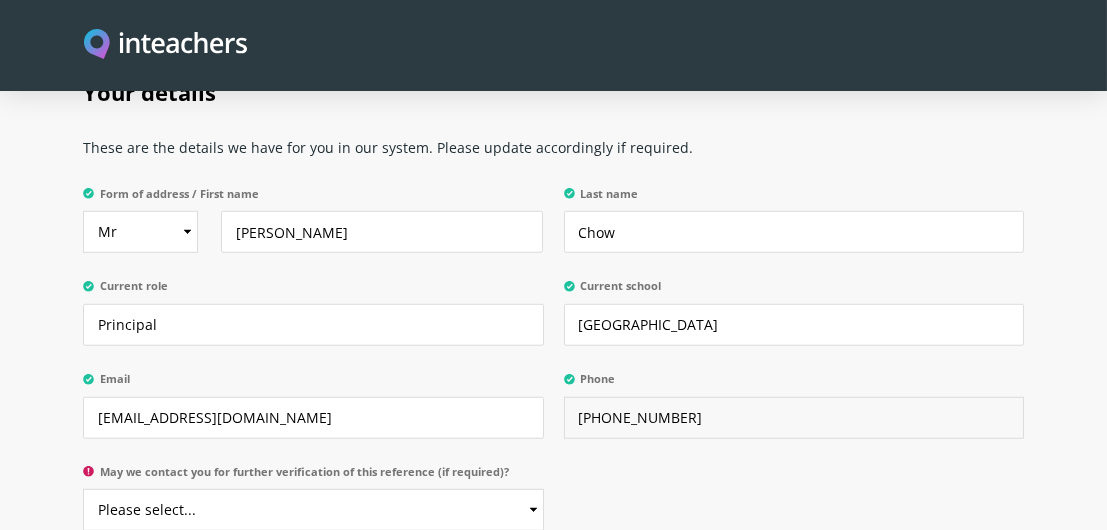 type on "[PHONE_NUMBER]" 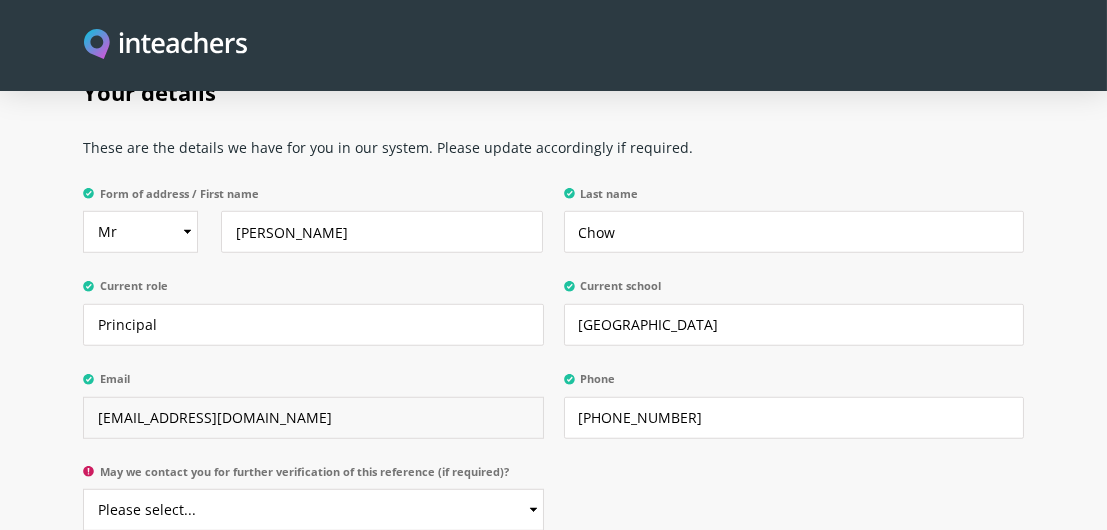 click on "[EMAIL_ADDRESS][DOMAIN_NAME]" at bounding box center [313, 418] 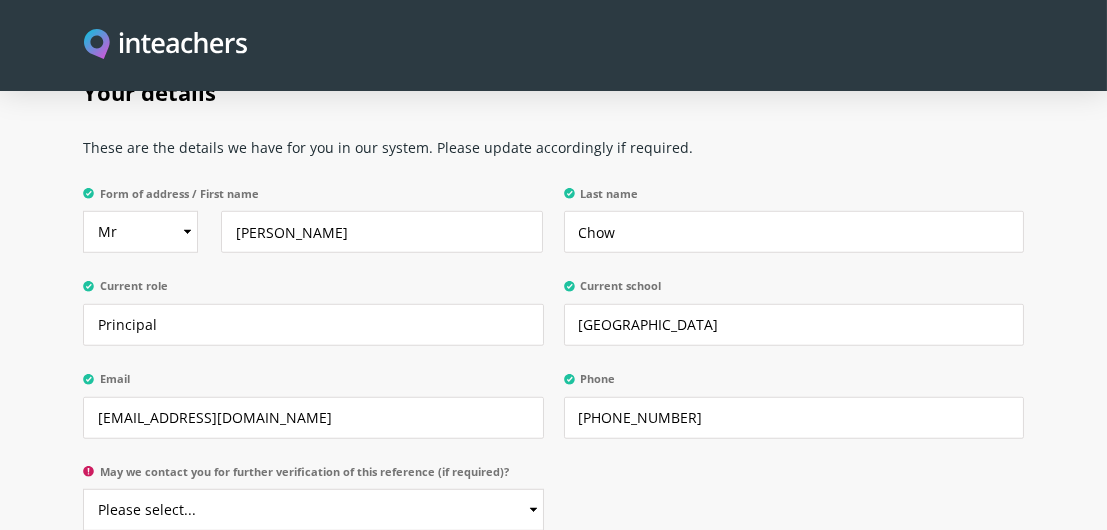 click on "Your details
These are the details we have for you in our system. Please update accordingly if required.
Form of address / First name
Select Mr
Mrs
Miss
Ms
Dr
[PERSON_NAME]
Last name
Chow
Current role
Principal
Current school
[GEOGRAPHIC_DATA]
Email
[EMAIL_ADDRESS][DOMAIN_NAME]
Phone
[PHONE_NUMBER]
May we contact you for further verification of this reference (if required)?" at bounding box center (554, 299) 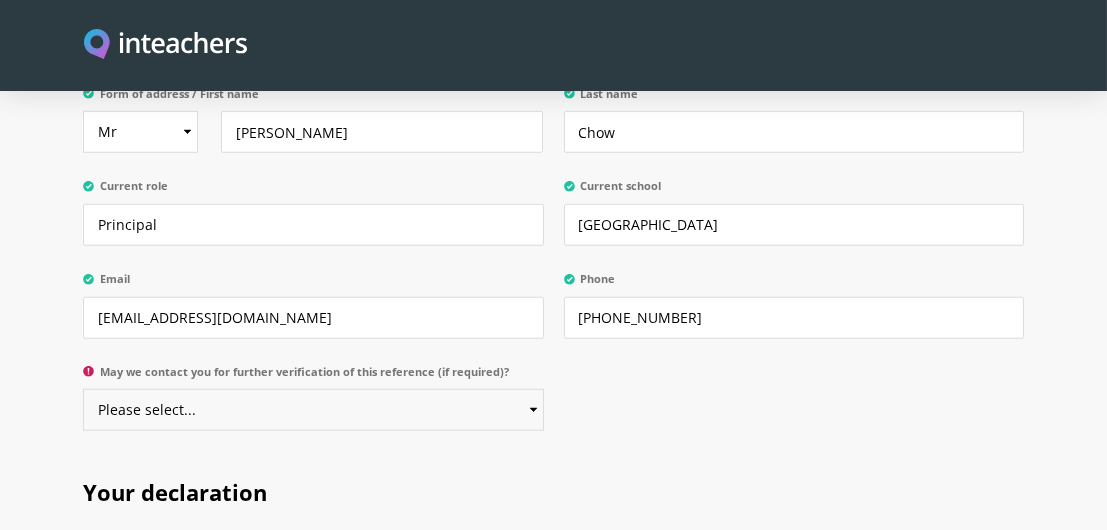 click on "Please select... Yes
No" at bounding box center [313, 410] 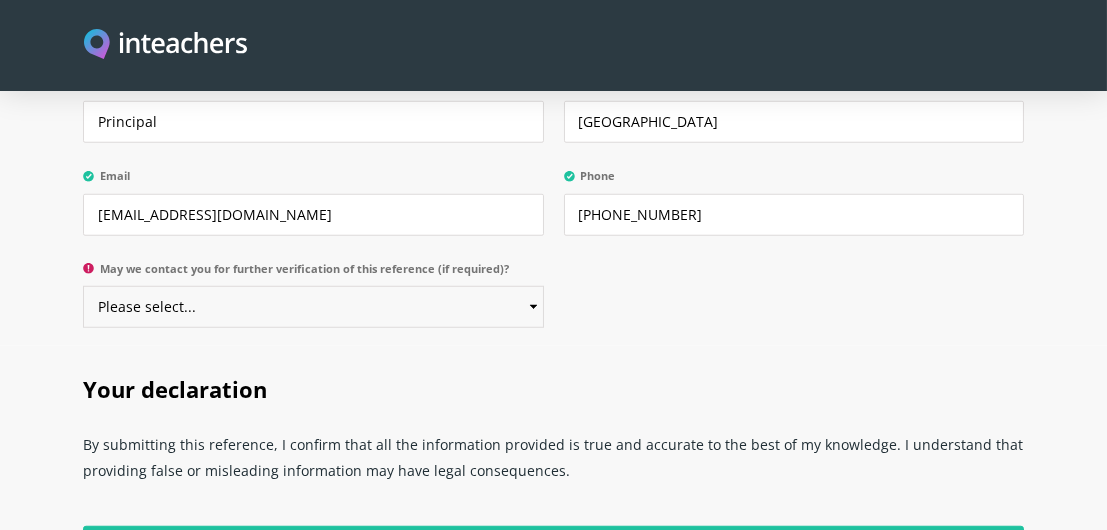 scroll, scrollTop: 4400, scrollLeft: 0, axis: vertical 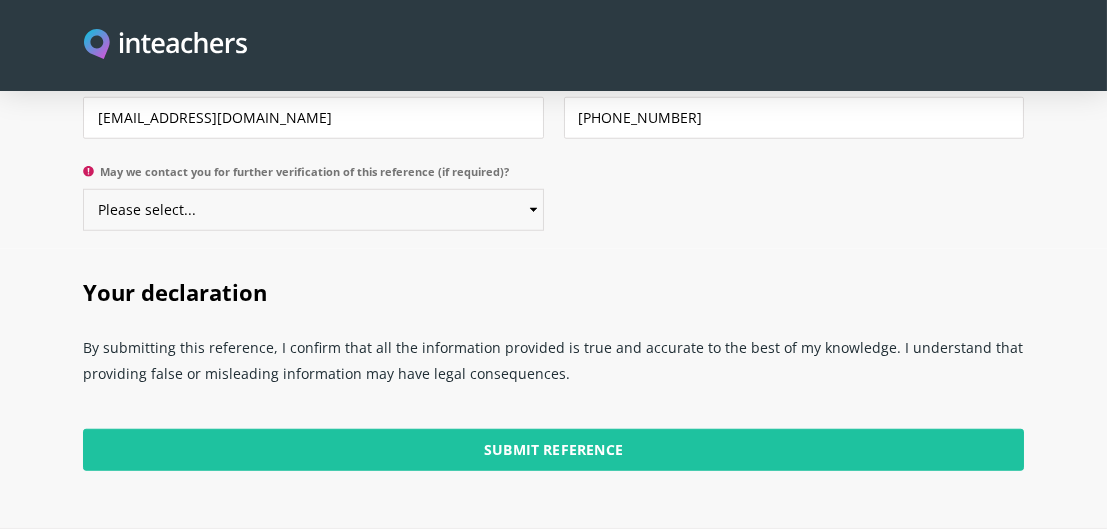 click on "Please select... Yes
No" at bounding box center [313, 210] 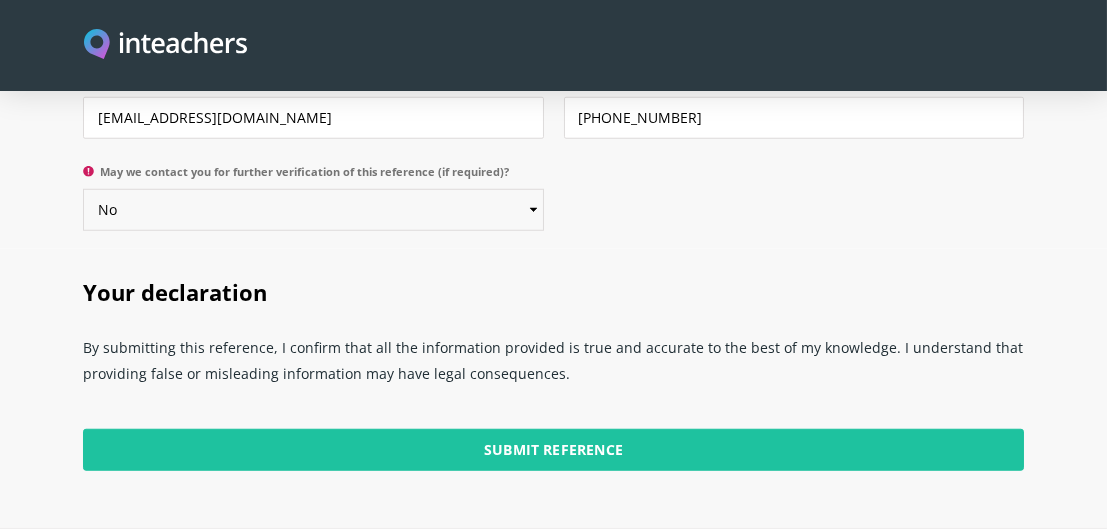 click on "Please select... Yes
No" at bounding box center (313, 210) 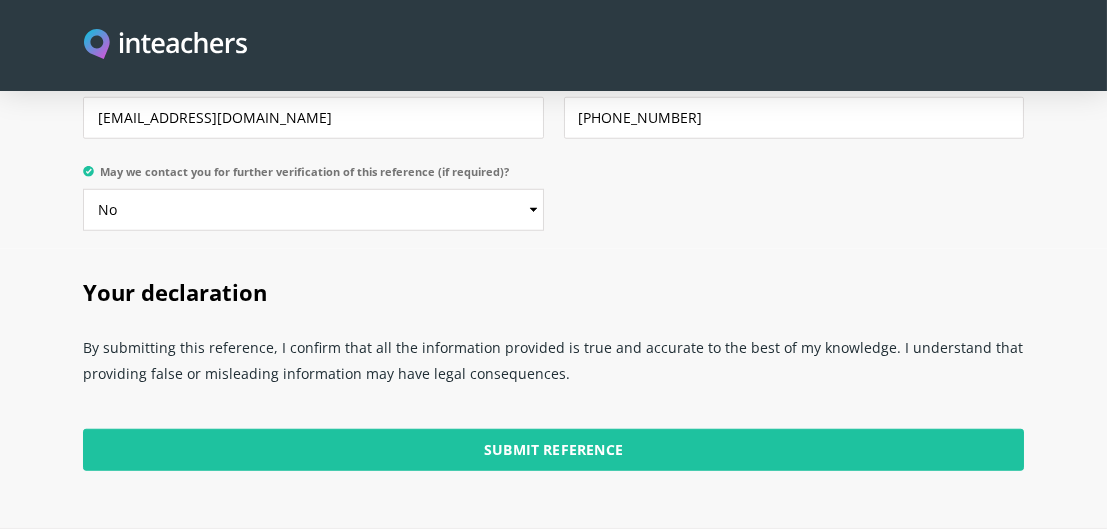 click on "Your declaration" at bounding box center [553, 288] 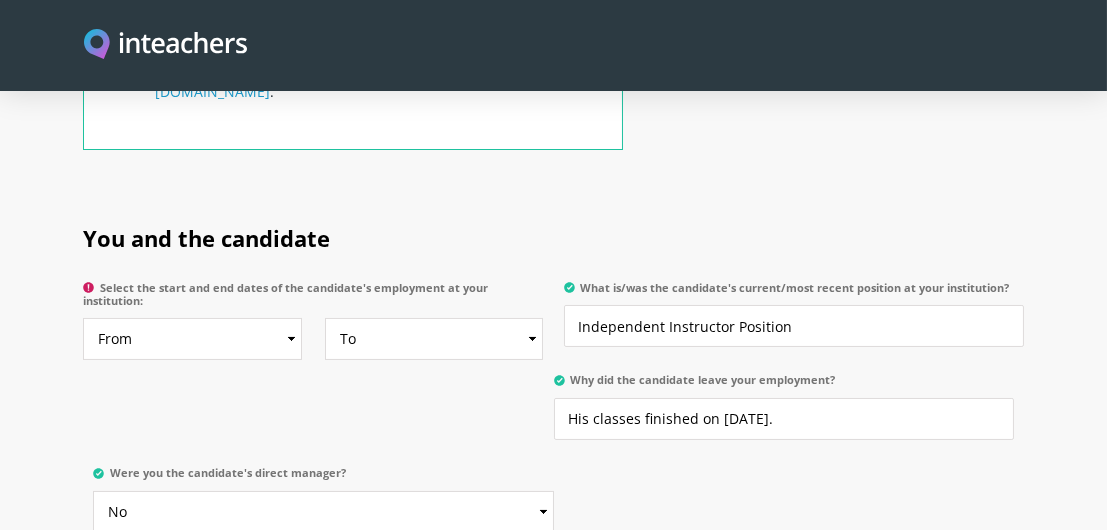 scroll, scrollTop: 900, scrollLeft: 0, axis: vertical 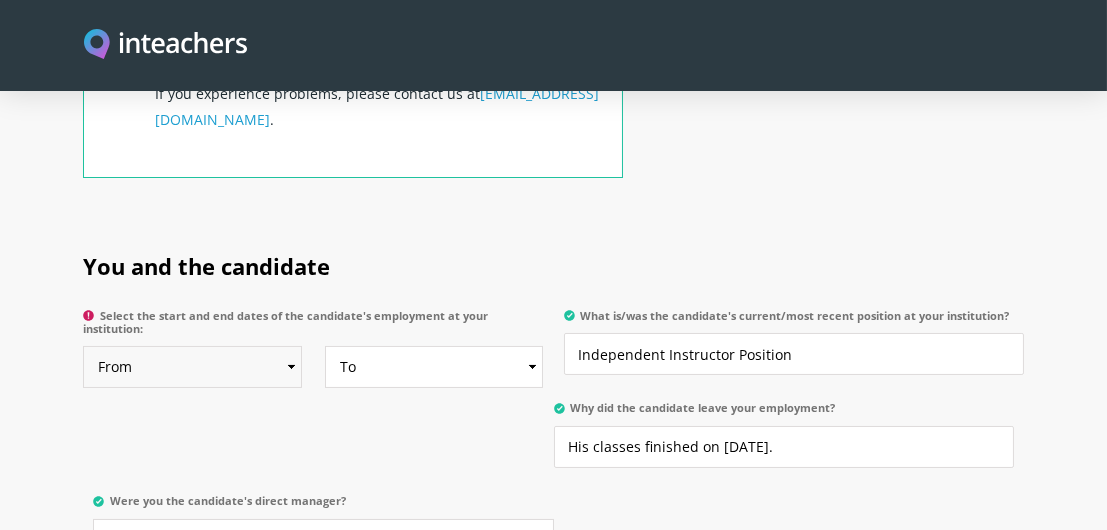 click on "From
2025
2024
2023
2022
2021
2020
2019
2018
2017
2016
2015
2014
2013
2012
2011
2010
2009
2008
2007
2006
2005
2004
2003
2002
2001
2000
1999
1998
1997
1996
1995
1994
1993
1992
1991
1990
1989
1988
1987
1986
1985
1984
1983
1982
1981
1980
1979
1978
1977
1976
1975
1974
1973
1972
1971
1970" at bounding box center [192, 367] 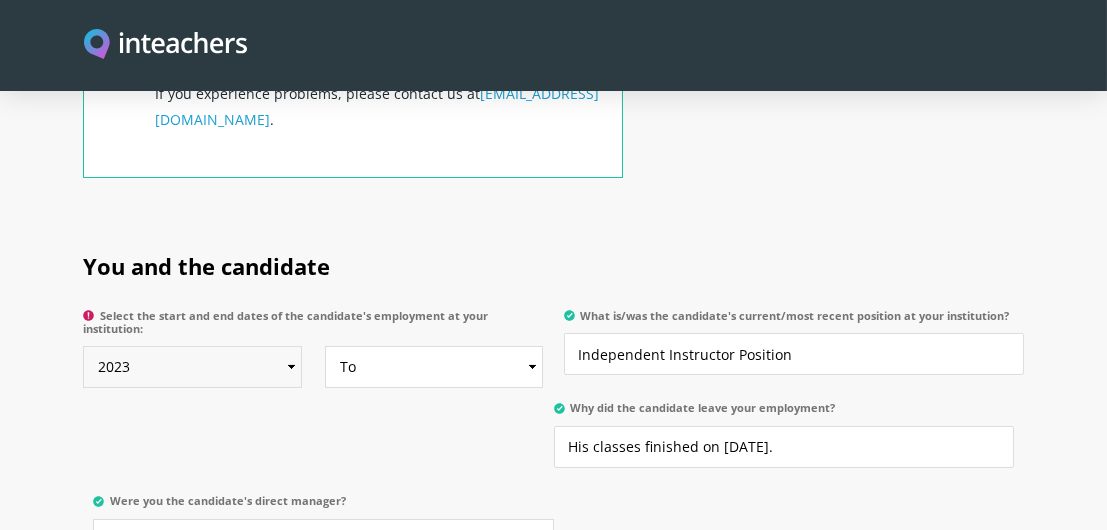 click on "From
2025
2024
2023
2022
2021
2020
2019
2018
2017
2016
2015
2014
2013
2012
2011
2010
2009
2008
2007
2006
2005
2004
2003
2002
2001
2000
1999
1998
1997
1996
1995
1994
1993
1992
1991
1990
1989
1988
1987
1986
1985
1984
1983
1982
1981
1980
1979
1978
1977
1976
1975
1974
1973
1972
1971
1970" at bounding box center (192, 367) 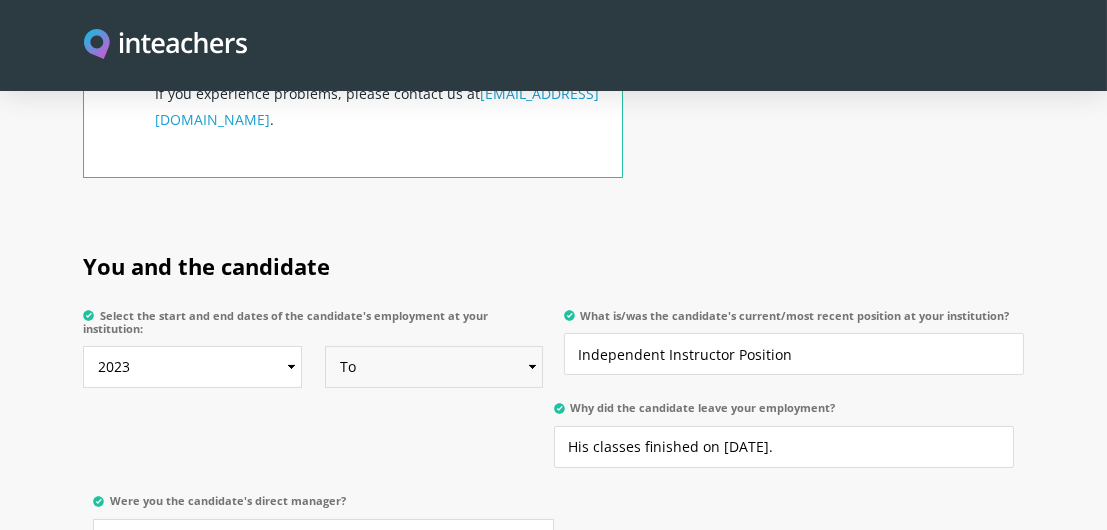click on "To
Currently
2025
2024
2023
2022
2021
2020
2019
2018
2017
2016
2015
2014
2013
2012
2011
2010
2009
2008
2007
2006
2005
2004
2003
2002
2001
2000
1999
1998
1997
1996
1995
1994
1993
1992
1991
1990
1989
1988
1987
1986
1985
1984
1983
1982
1981
1980
1979
1978
1977
1976
1975
1974
1973
1972
1971
1970" at bounding box center (434, 367) 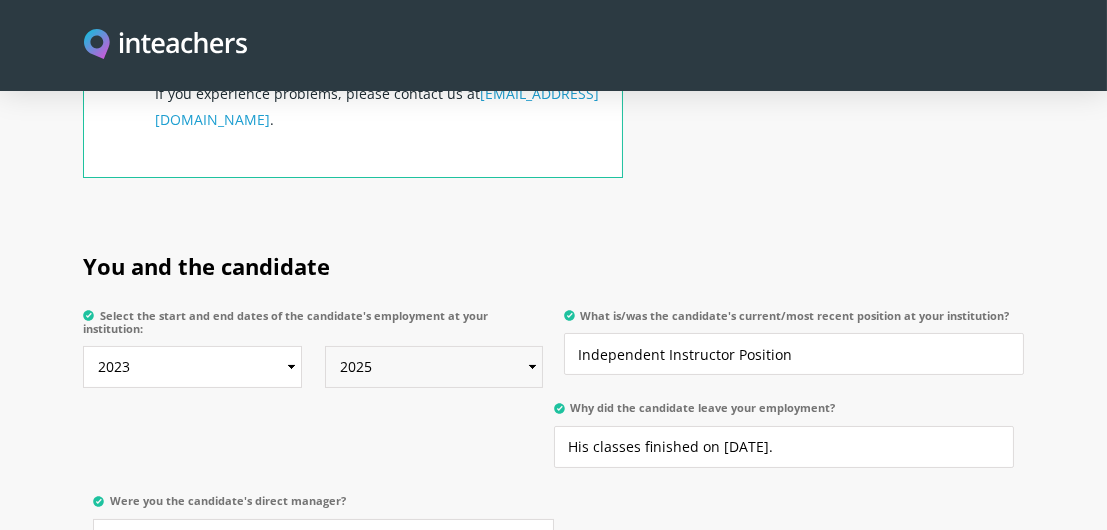 click on "To
Currently
2025
2024
2023
2022
2021
2020
2019
2018
2017
2016
2015
2014
2013
2012
2011
2010
2009
2008
2007
2006
2005
2004
2003
2002
2001
2000
1999
1998
1997
1996
1995
1994
1993
1992
1991
1990
1989
1988
1987
1986
1985
1984
1983
1982
1981
1980
1979
1978
1977
1976
1975
1974
1973
1972
1971
1970" at bounding box center (434, 367) 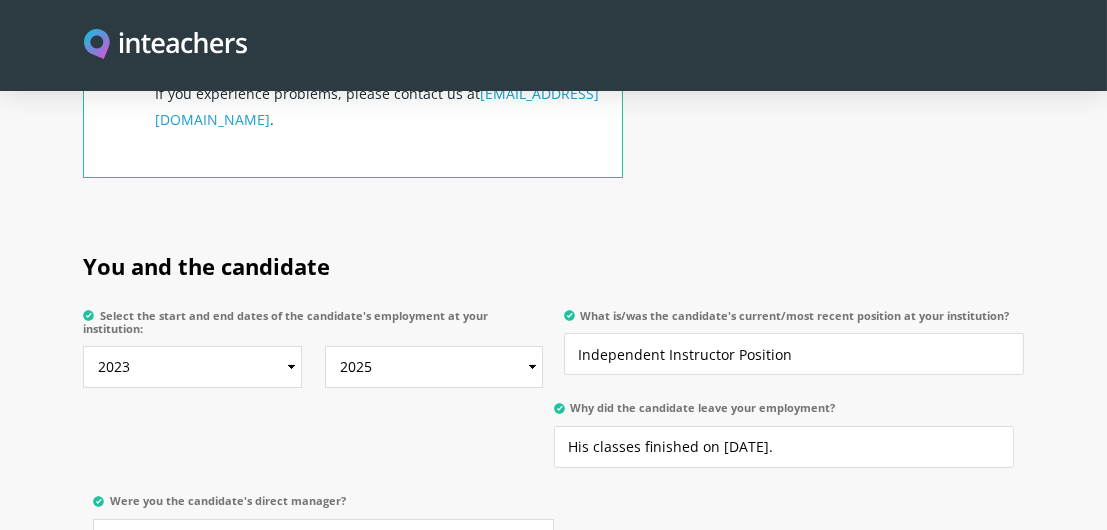 click on "Select the start and end dates of the candidate's employment at your institution:
From
2025
2024
2023
2022
2021
2020
2019
2018
2017
2016
2015
2014
2013
2012
2011
2010
2009
2008
2007
2006
2005
2004
2003
2002
2001
2000
1999
1998
1997
1996
1995
1994
1993
1992
1991
1990
1989
1988
1987
1986
1985
1984
1983
1982
1981
1980
1979
1978
1977
1976
1975
1974
1973
1972
1971
1970
To
Currently
2025
2024
2023
2022
2021
2020
2019
2018
2017
2016
2015
2014
2013
2012
2011
2010
2009
2008
2007
2006
2005
2004
2003
2002
2001
2000
1999
1998
1997
1996
1995
1994
1993
1992
1991
1990
1989
1988
1987
1986
1985
1984
1983
1982
1981
1980
1979
1978
1977
1976
1975
1974
1973
1972
1971
1970" at bounding box center [318, 354] 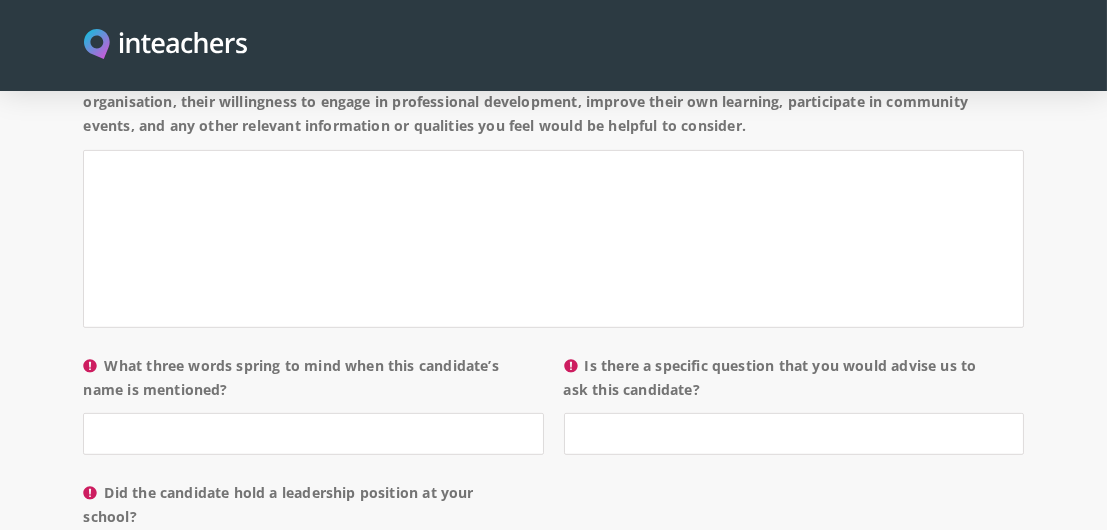 scroll, scrollTop: 2300, scrollLeft: 0, axis: vertical 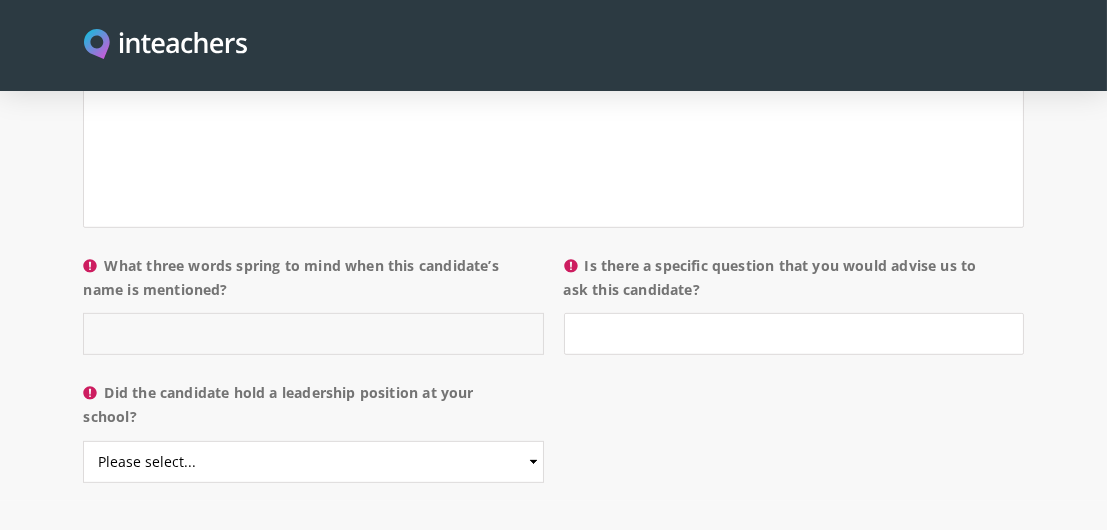 click on "What three words spring to mind when this candidate’s name is mentioned?" at bounding box center [313, 334] 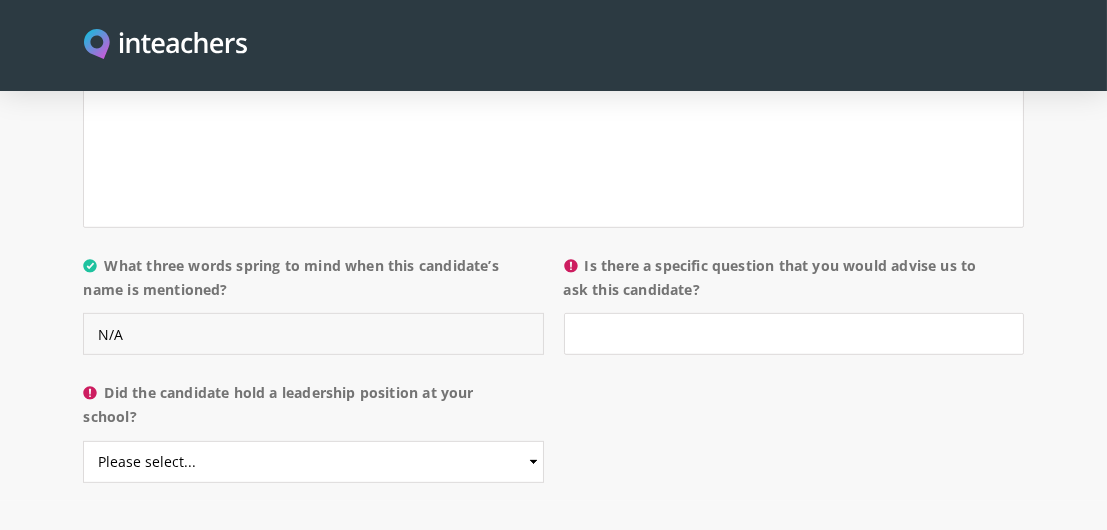 type on "N/A" 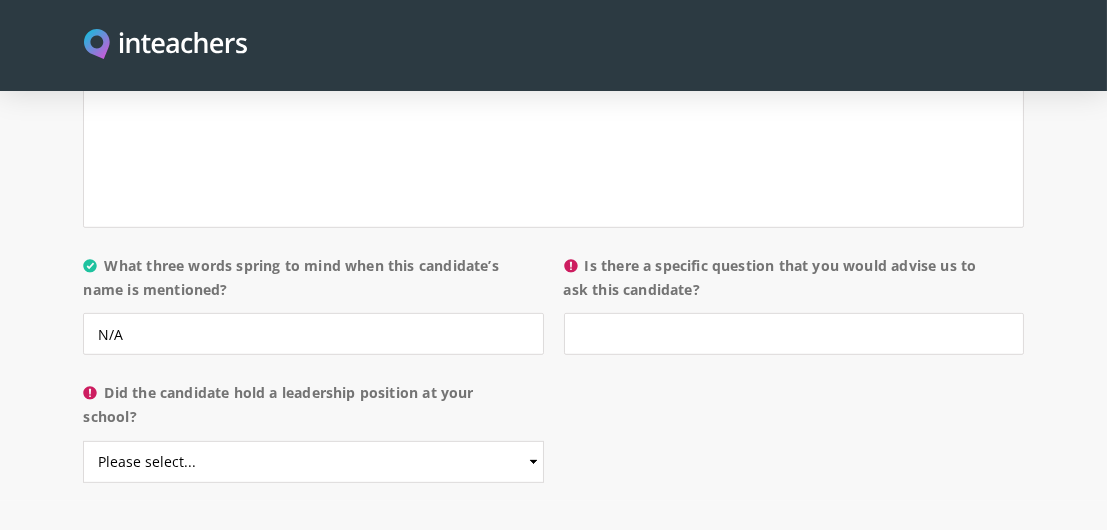 click on "Did the candidate hold a leadership position at your school?" at bounding box center (313, 411) 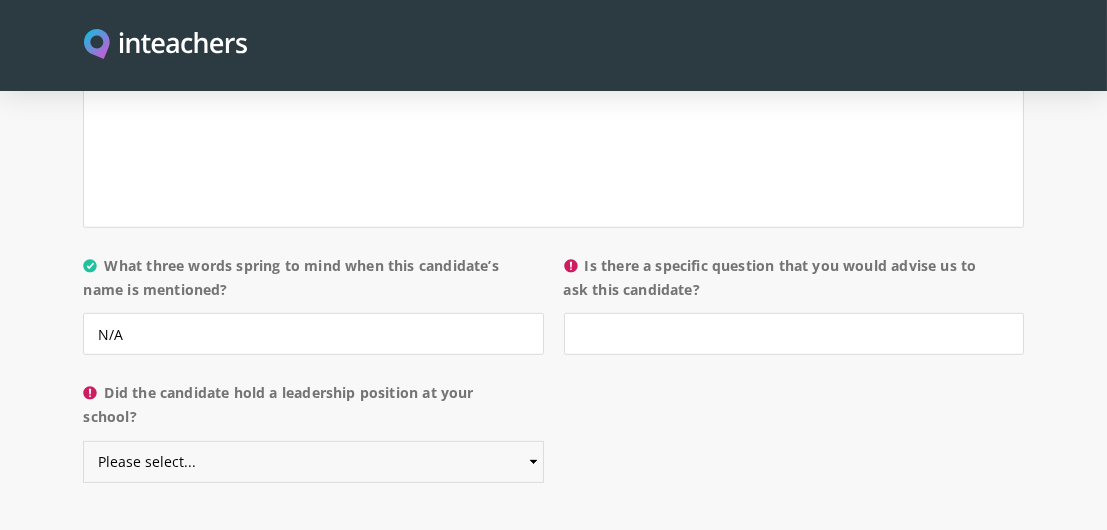 click on "Please select... Yes
No" at bounding box center (313, 462) 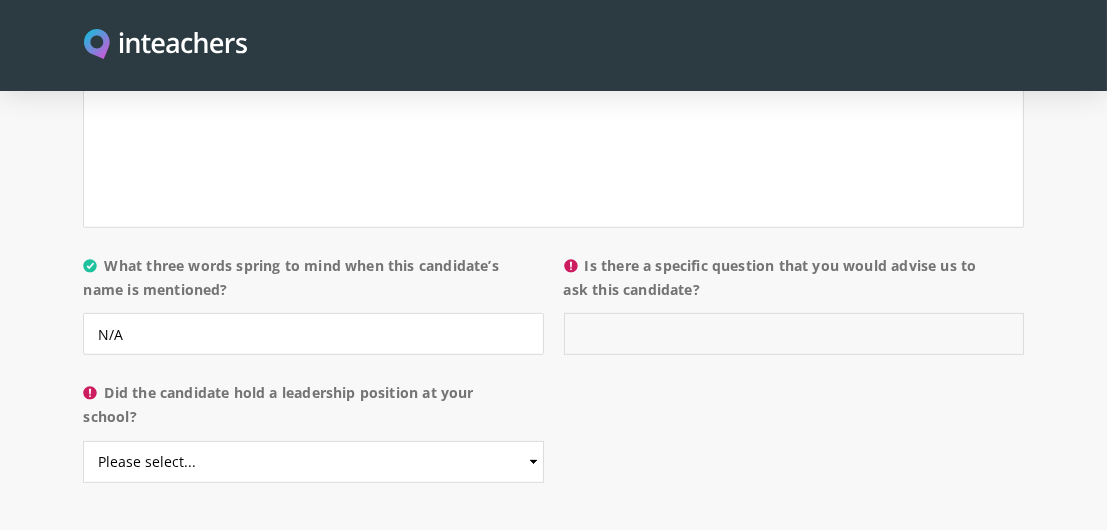 click on "Is there a specific question that you would advise us to ask this candidate?" at bounding box center (794, 334) 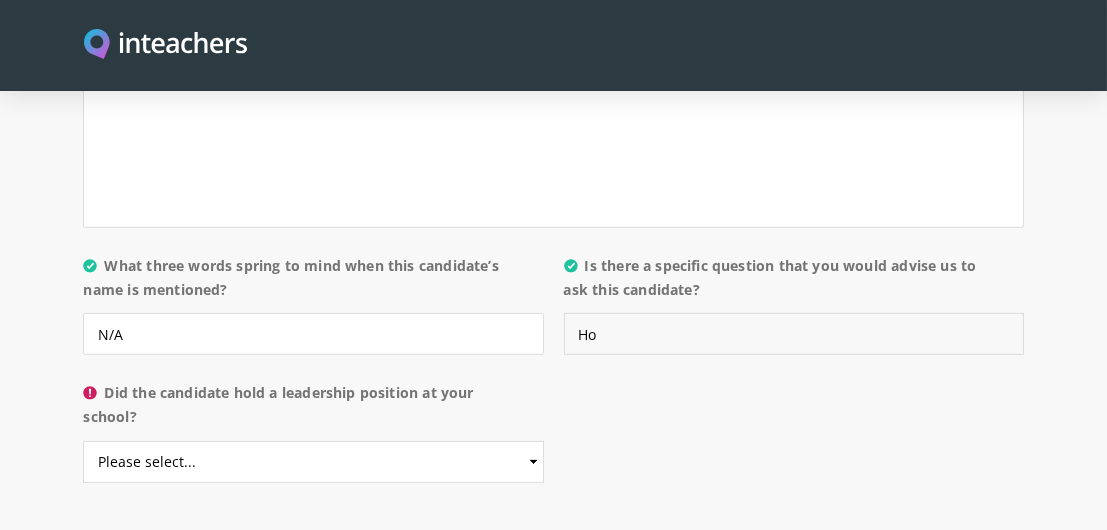 type on "H" 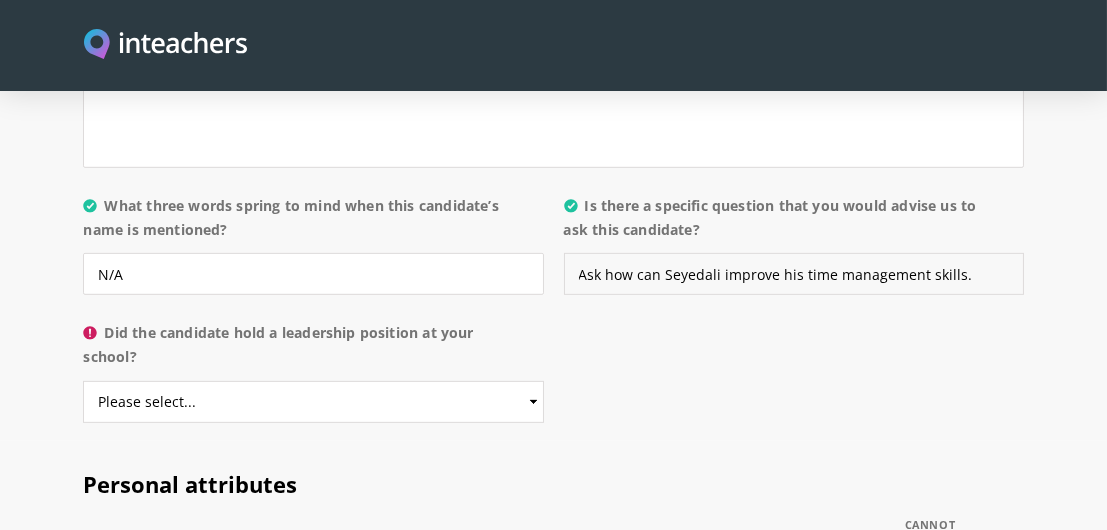 scroll, scrollTop: 2400, scrollLeft: 0, axis: vertical 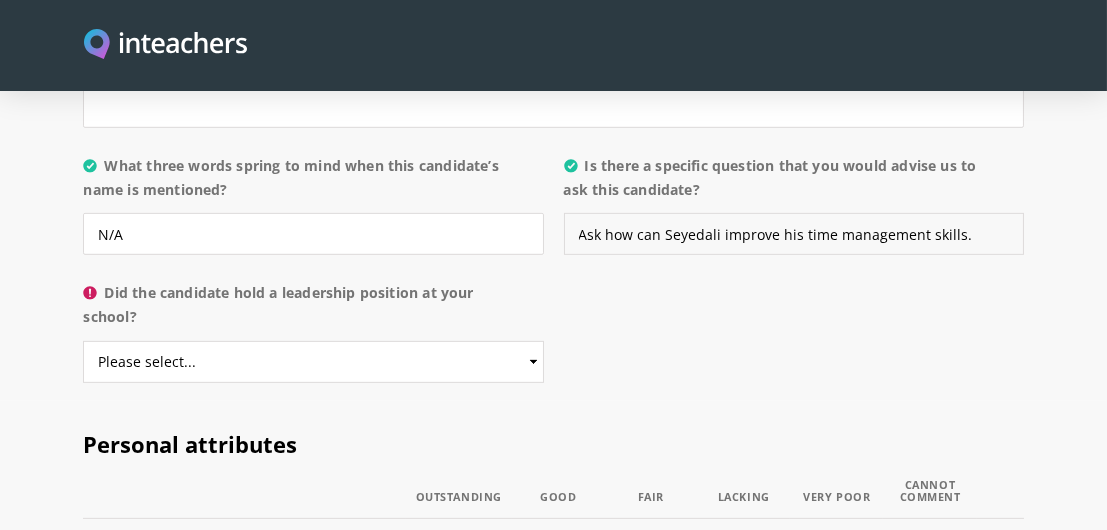 type on "Ask how can Seyedali improve his time management skills." 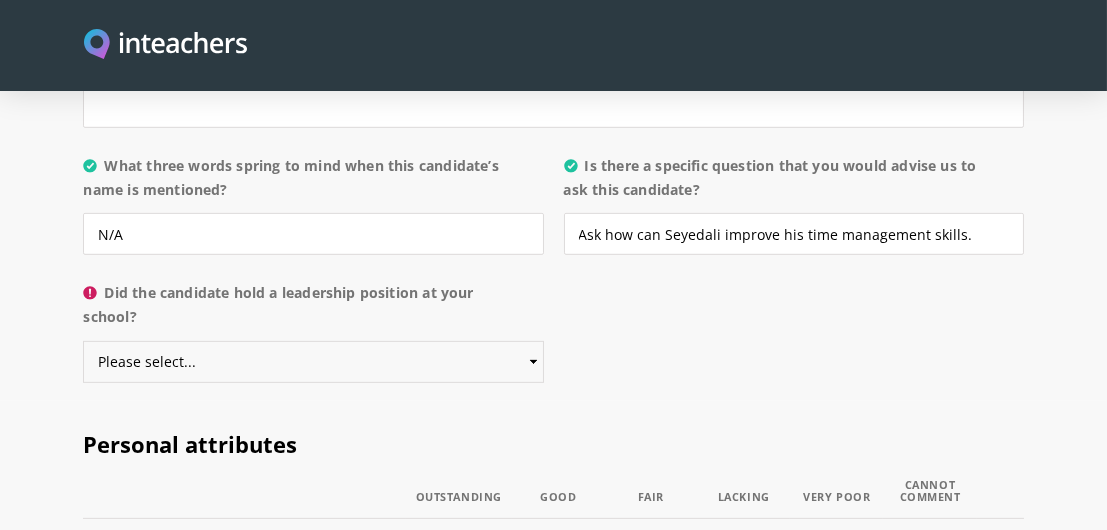 click on "Please select... Yes
No" at bounding box center [313, 362] 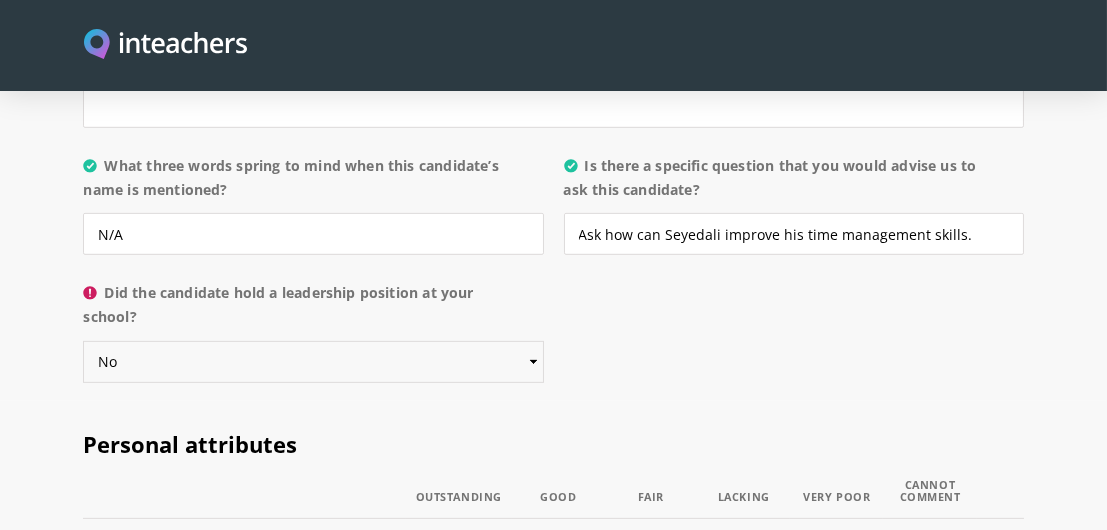 click on "Please select... Yes
No" at bounding box center [313, 362] 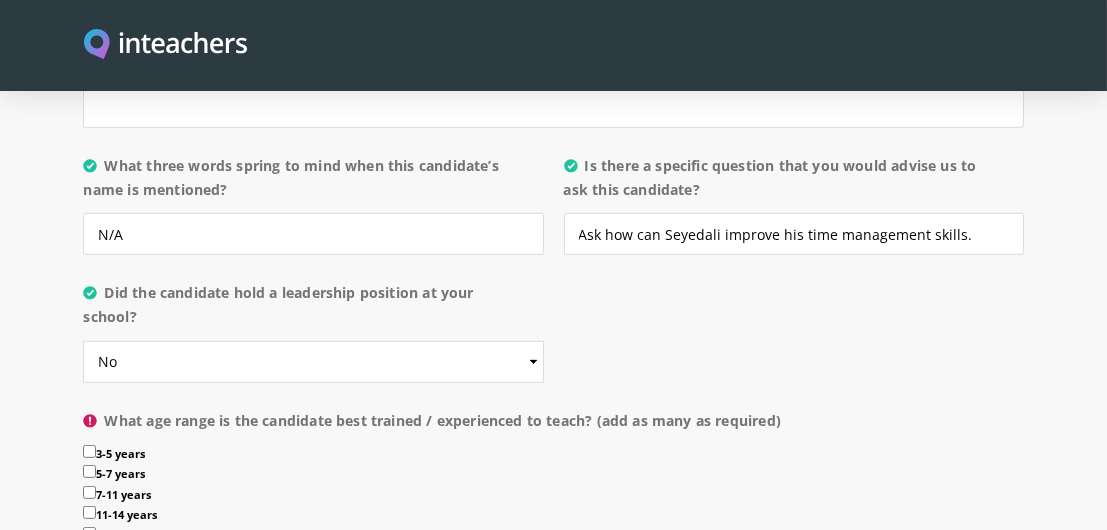 drag, startPoint x: 61, startPoint y: 395, endPoint x: 44, endPoint y: 395, distance: 17 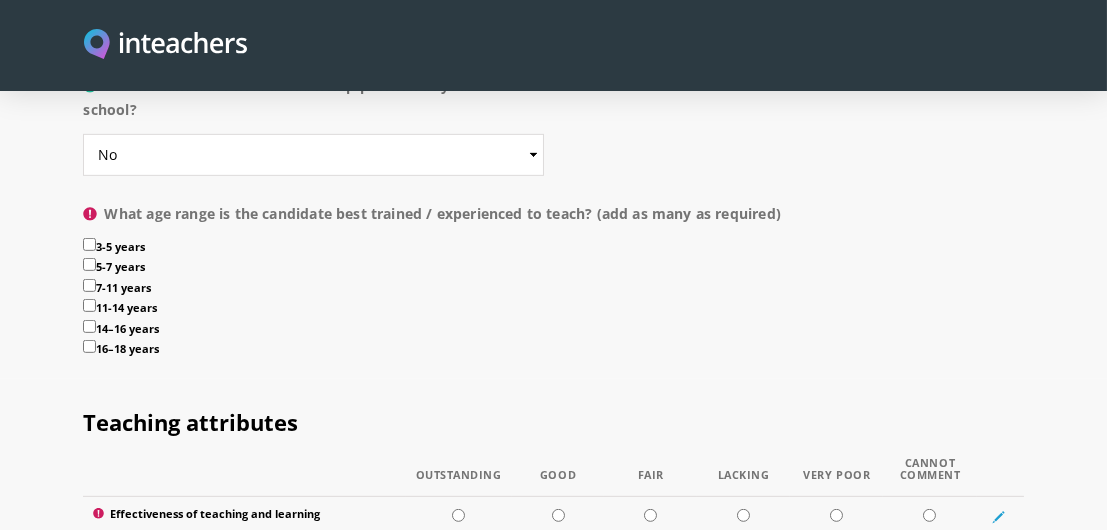scroll, scrollTop: 2500, scrollLeft: 0, axis: vertical 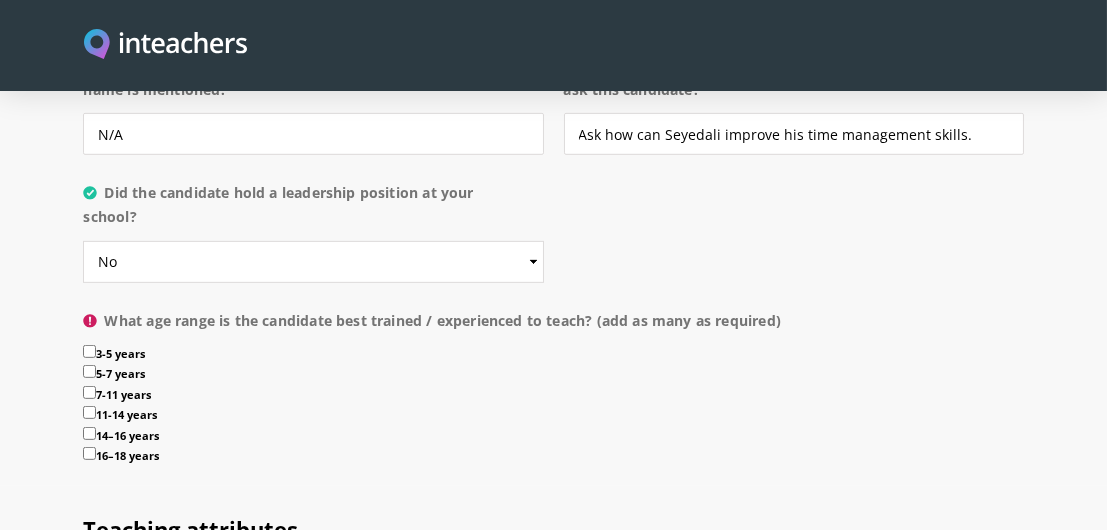 click on "7-11 years" at bounding box center [553, 396] 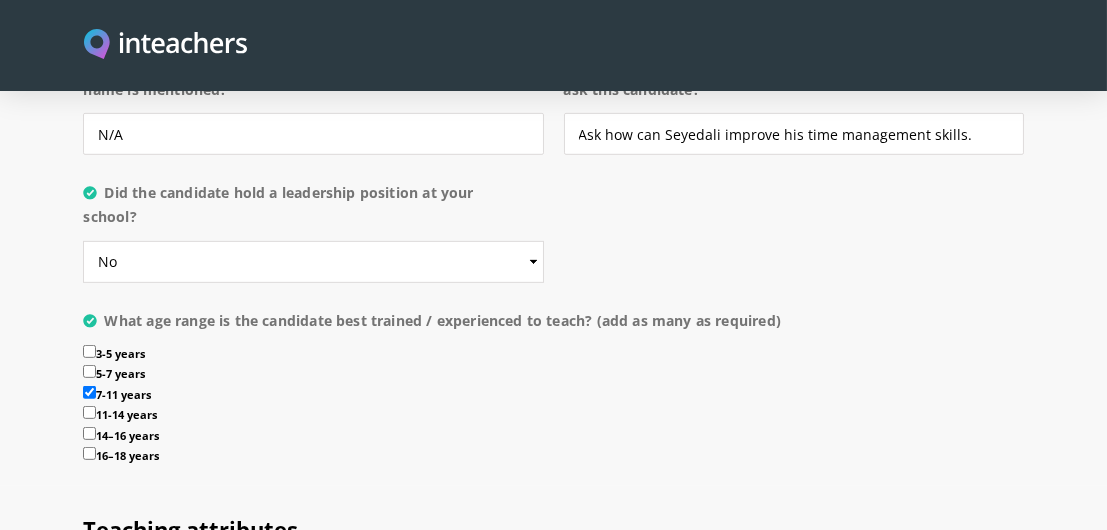 click on "11-14 years" at bounding box center [553, 416] 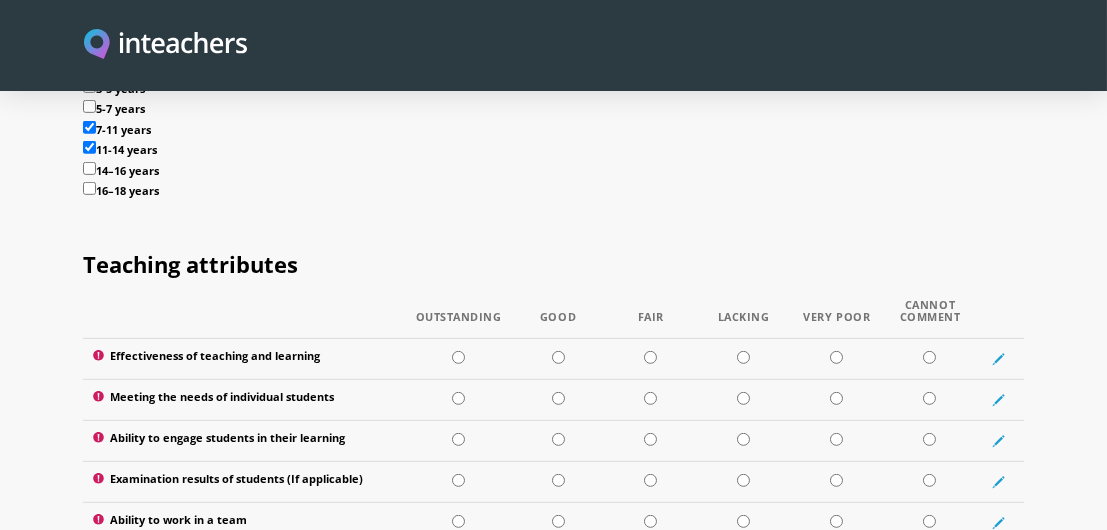 scroll, scrollTop: 2800, scrollLeft: 0, axis: vertical 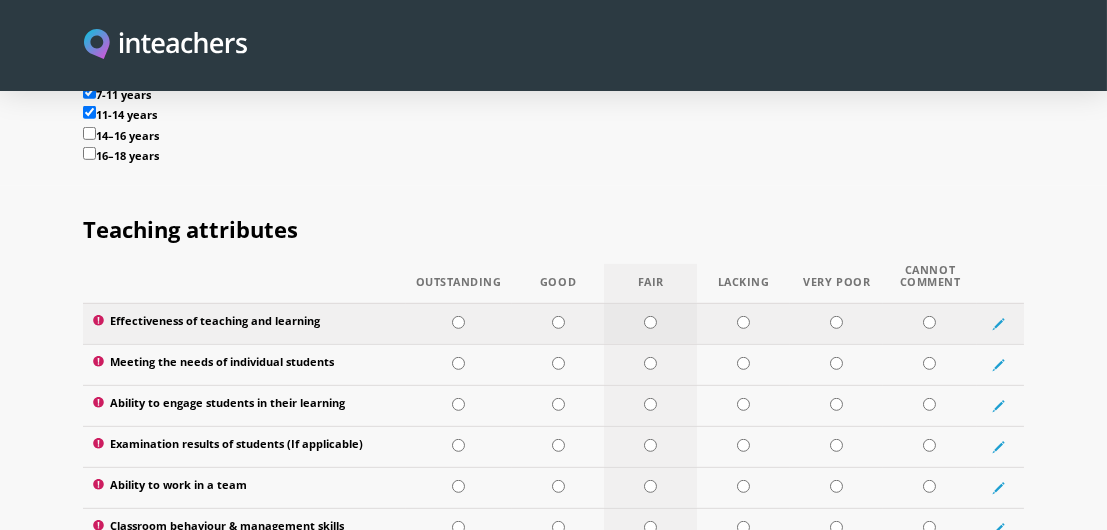 click at bounding box center [650, 322] 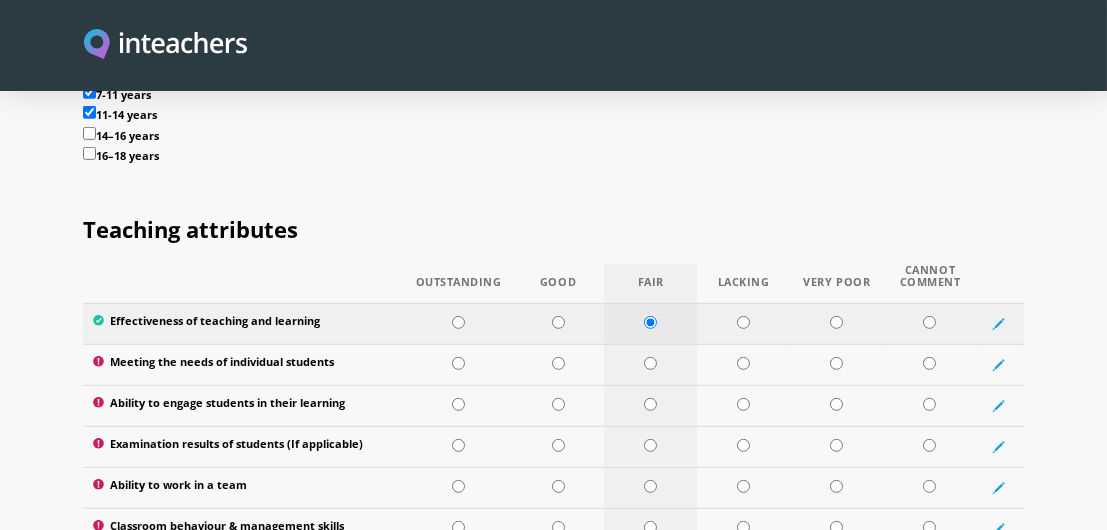 scroll, scrollTop: 2900, scrollLeft: 0, axis: vertical 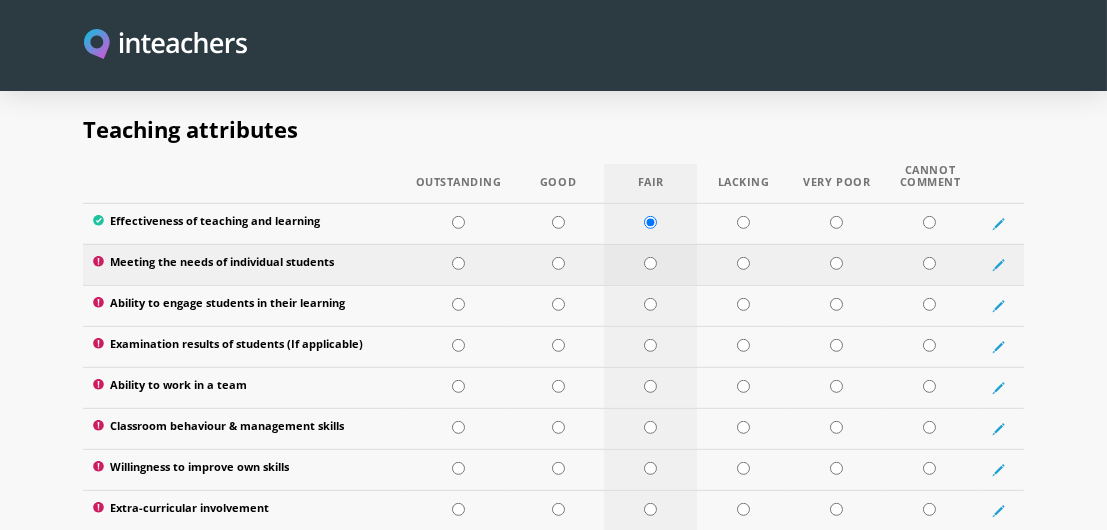click at bounding box center (650, 263) 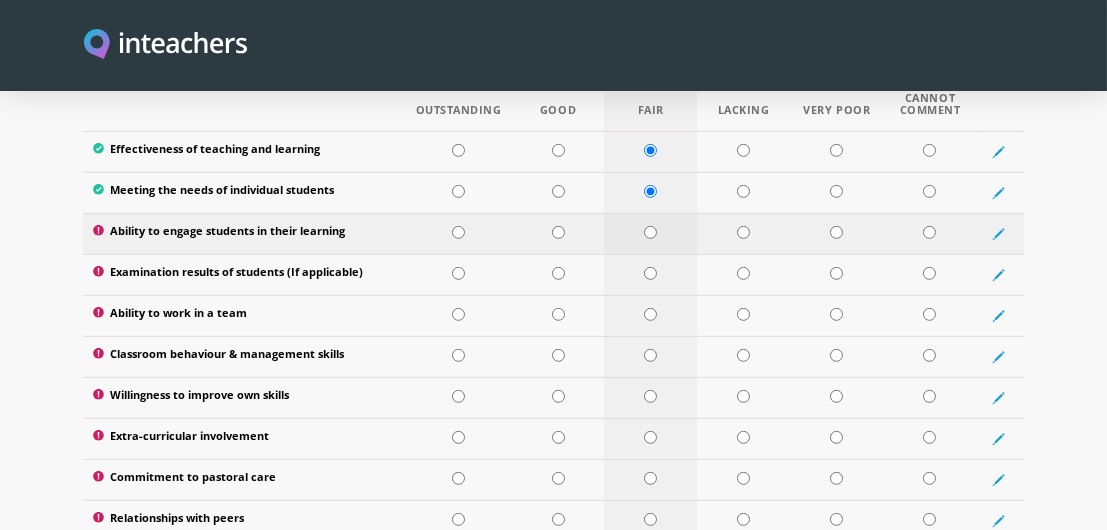 scroll, scrollTop: 3000, scrollLeft: 0, axis: vertical 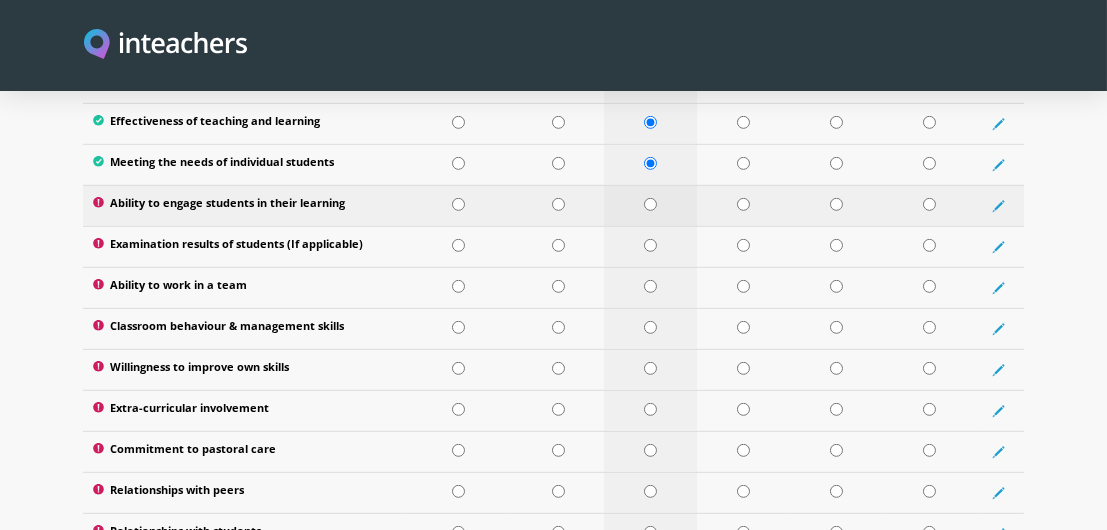 click at bounding box center (650, 204) 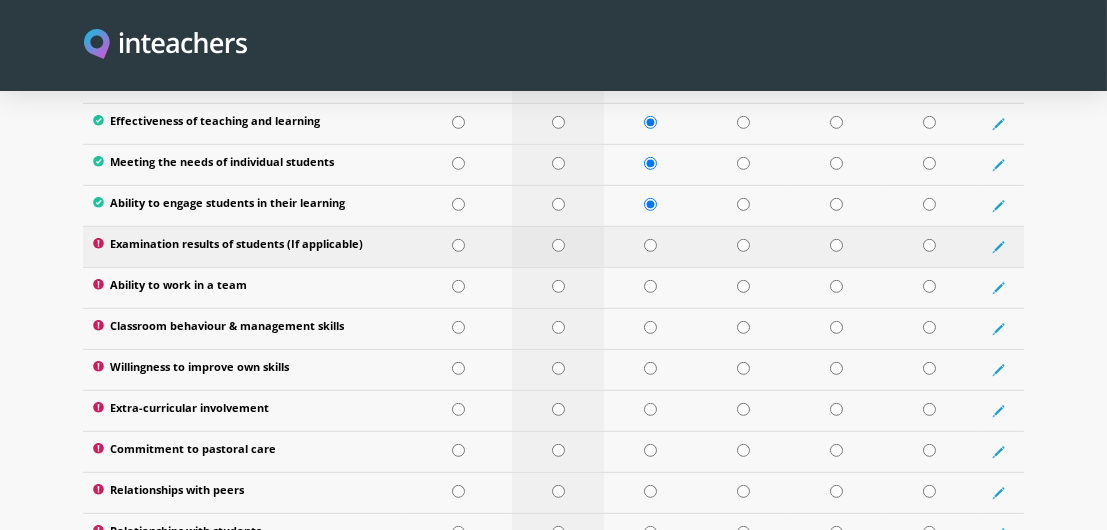 click at bounding box center [558, 245] 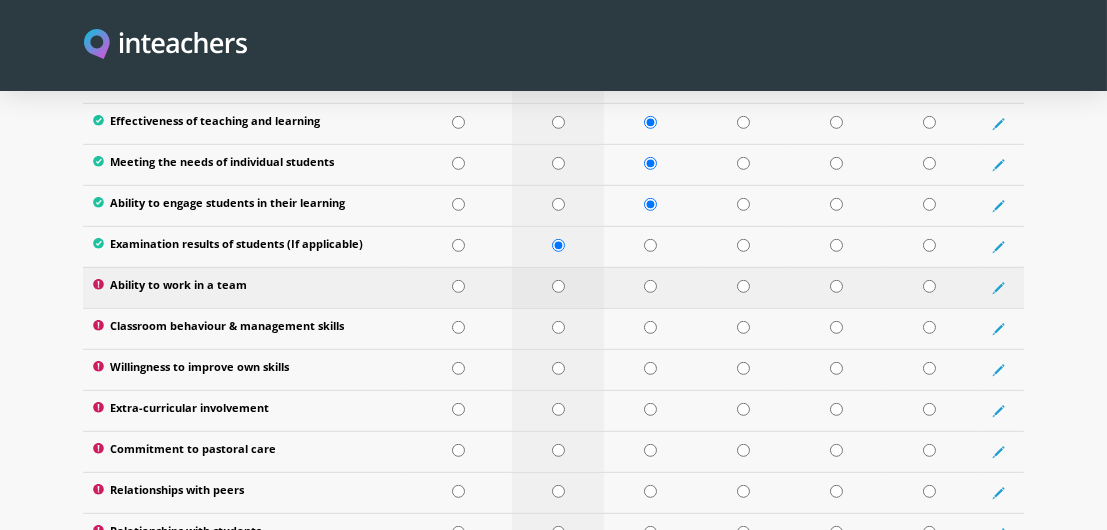 click at bounding box center [558, 286] 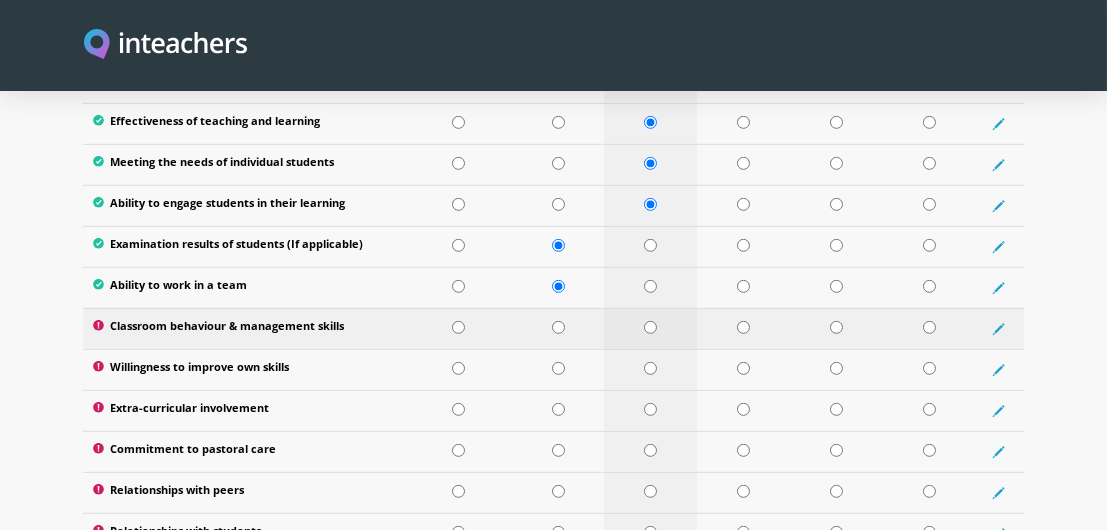 click at bounding box center (650, 327) 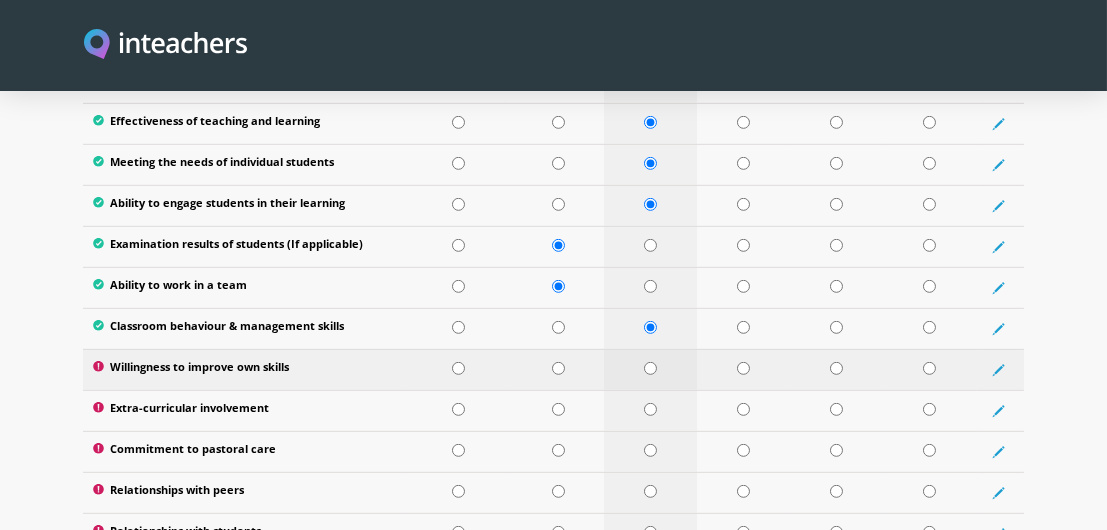 scroll, scrollTop: 3100, scrollLeft: 0, axis: vertical 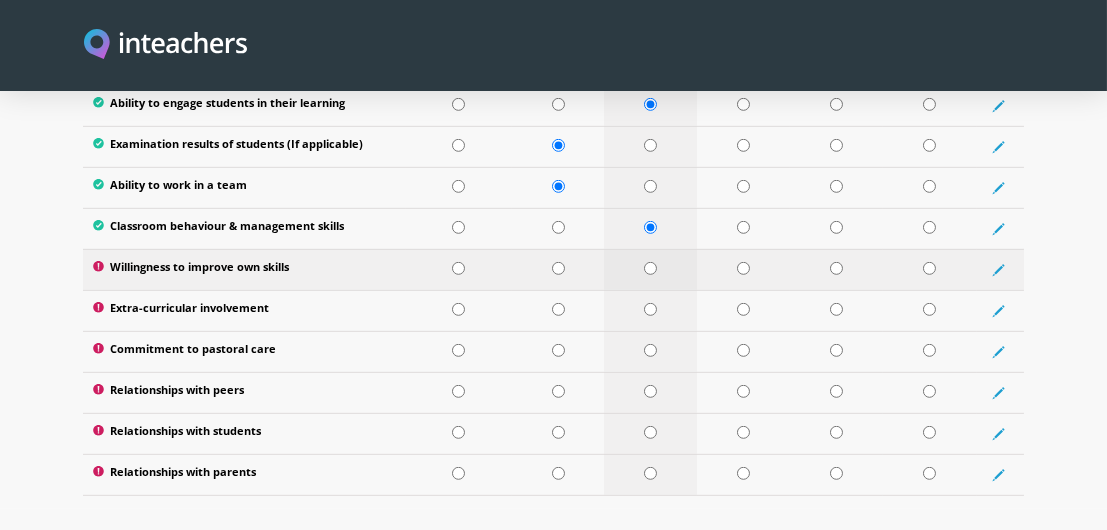 click at bounding box center (650, 268) 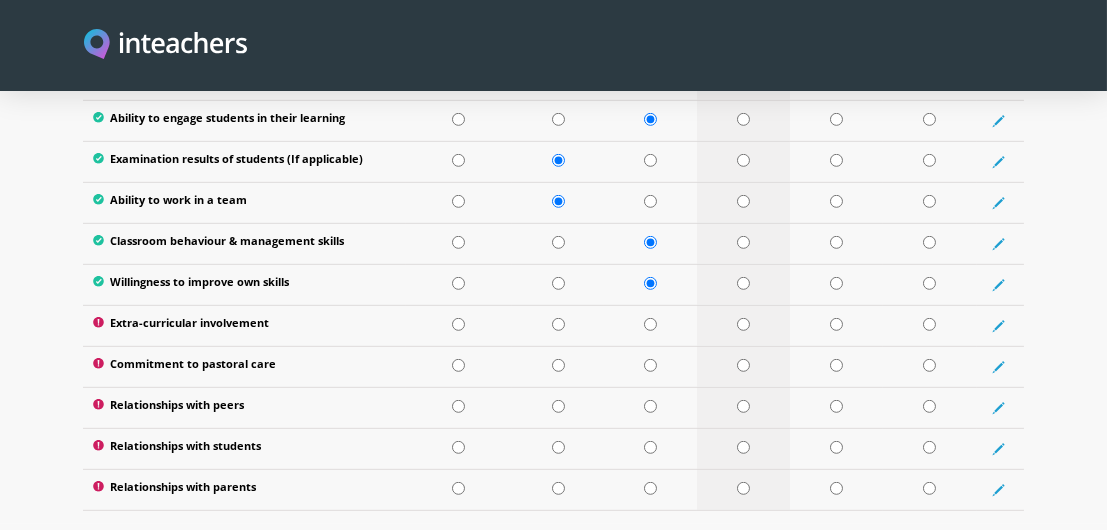 scroll, scrollTop: 3100, scrollLeft: 0, axis: vertical 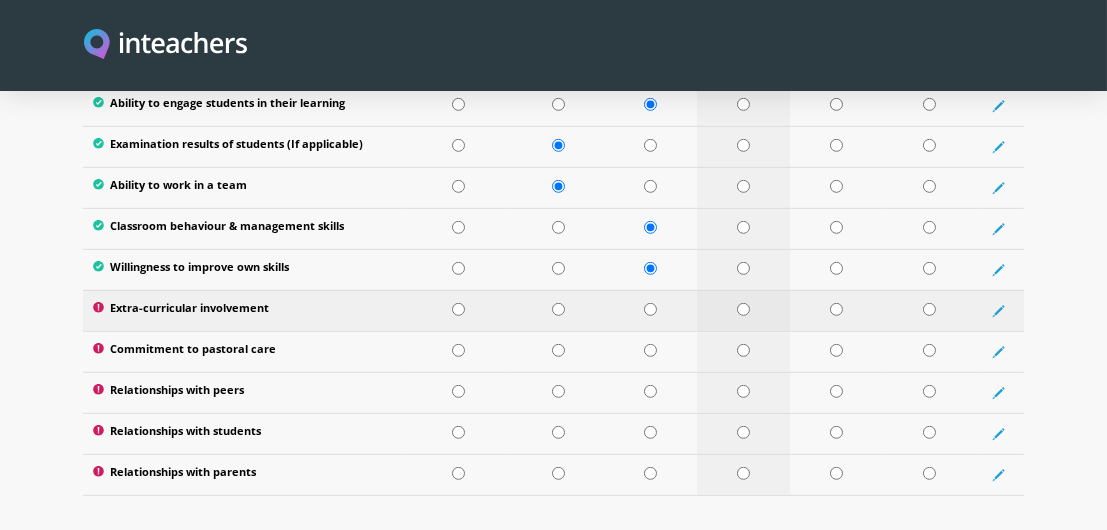 click at bounding box center [743, 309] 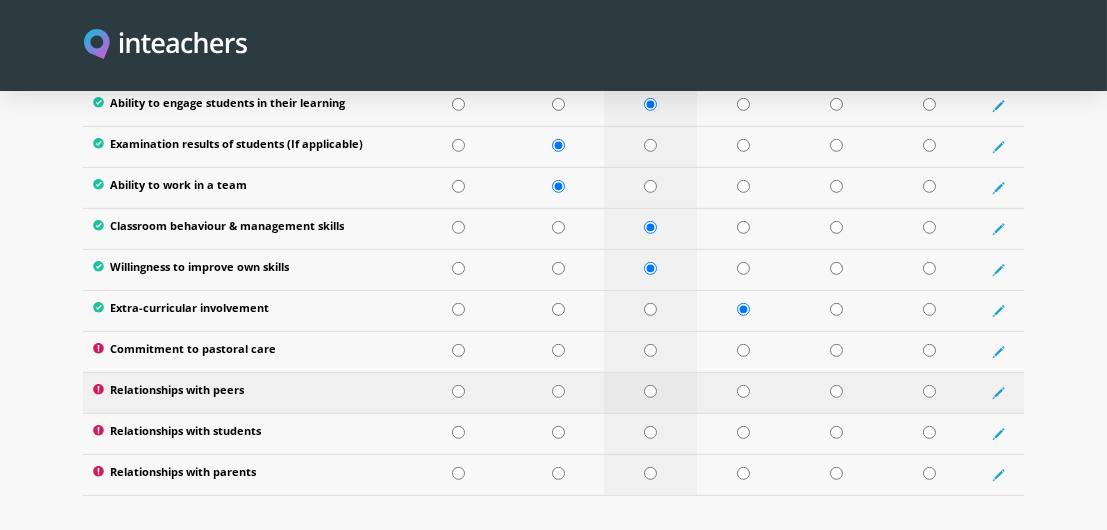 click at bounding box center (650, 391) 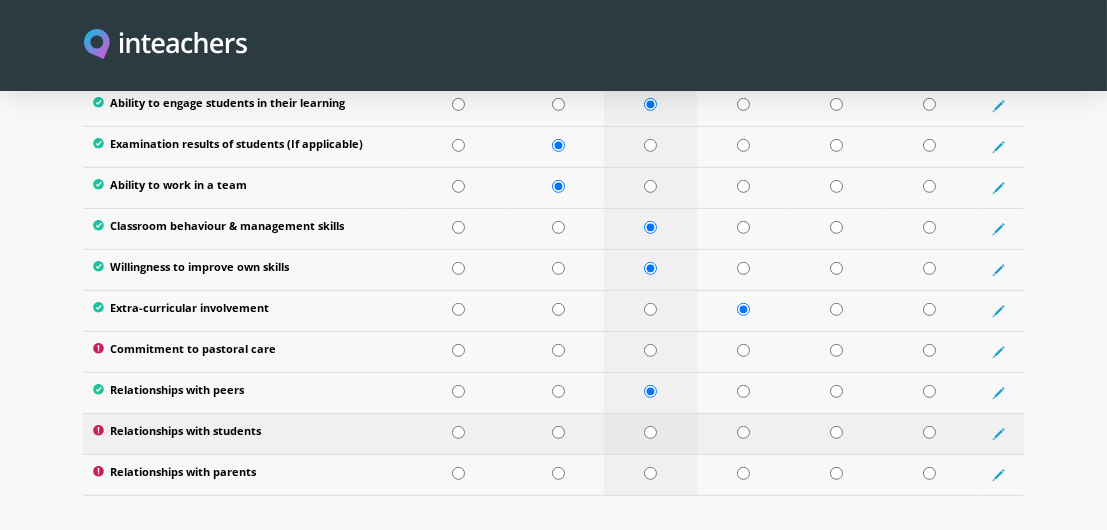 click at bounding box center (650, 432) 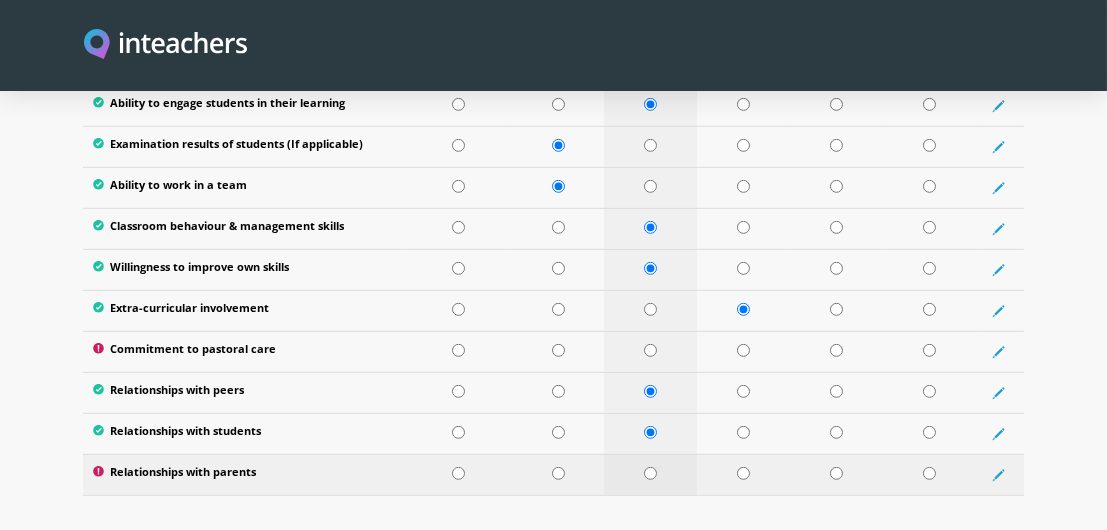 click at bounding box center [650, 473] 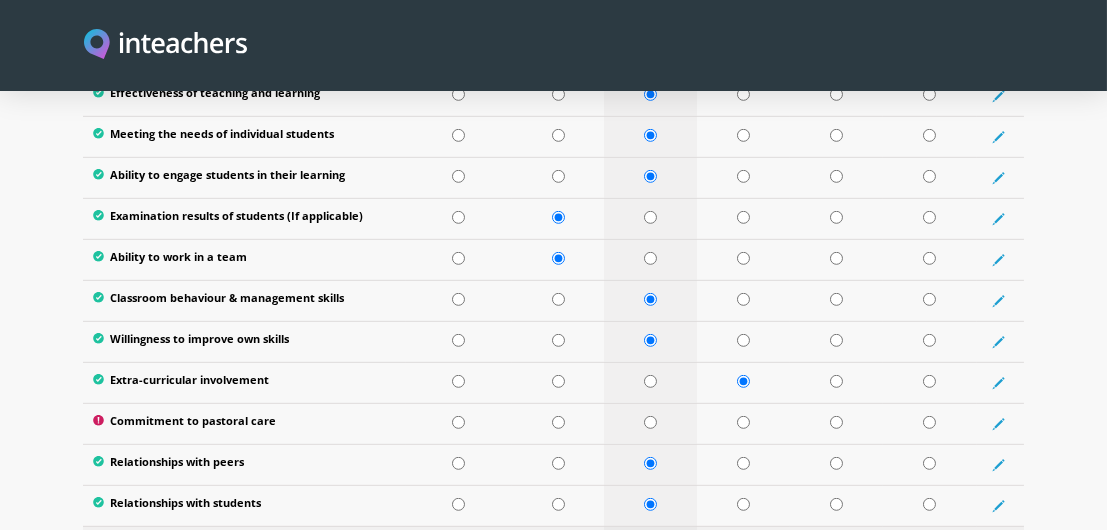 scroll, scrollTop: 3000, scrollLeft: 0, axis: vertical 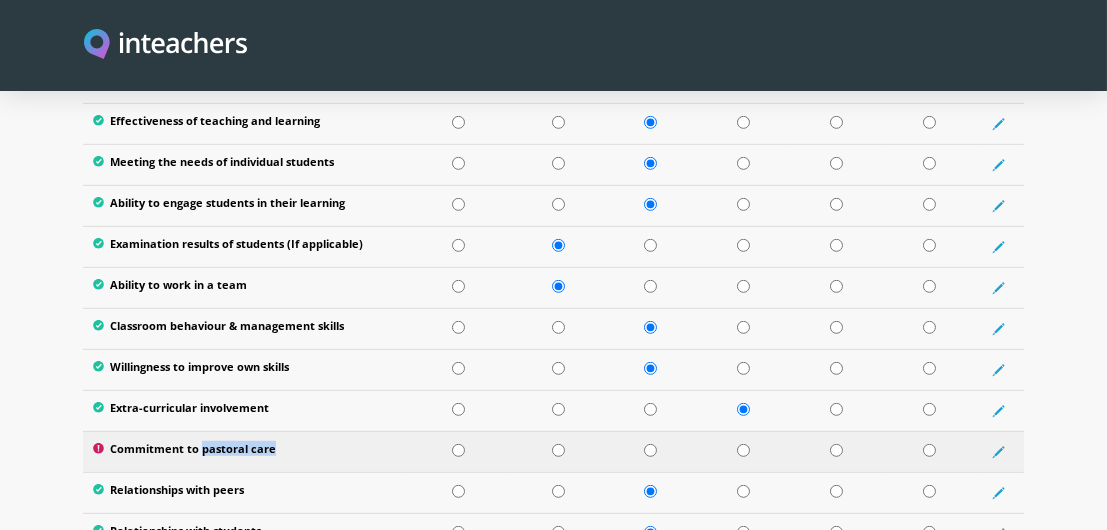 drag, startPoint x: 290, startPoint y: 413, endPoint x: 202, endPoint y: 417, distance: 88.09086 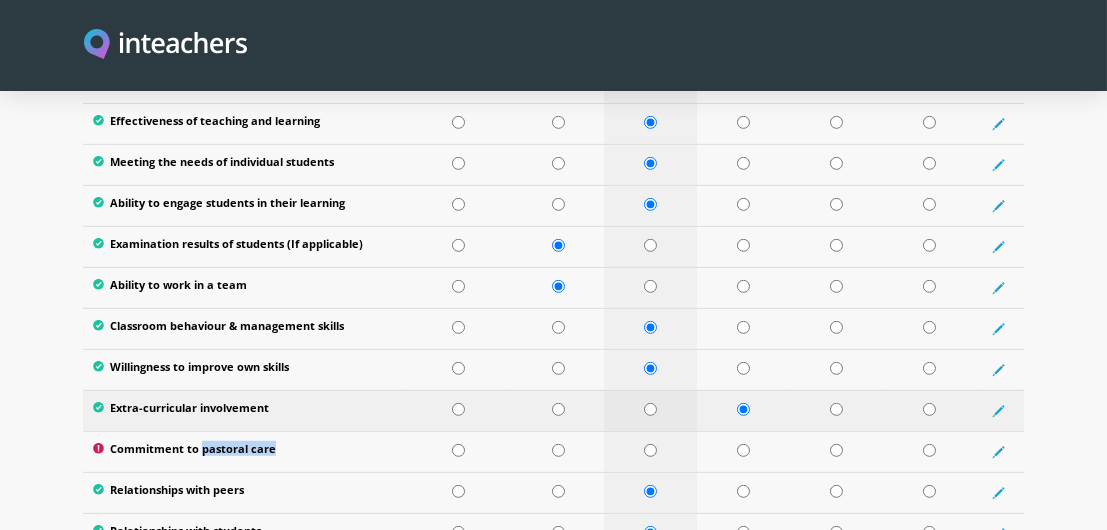 scroll, scrollTop: 3100, scrollLeft: 0, axis: vertical 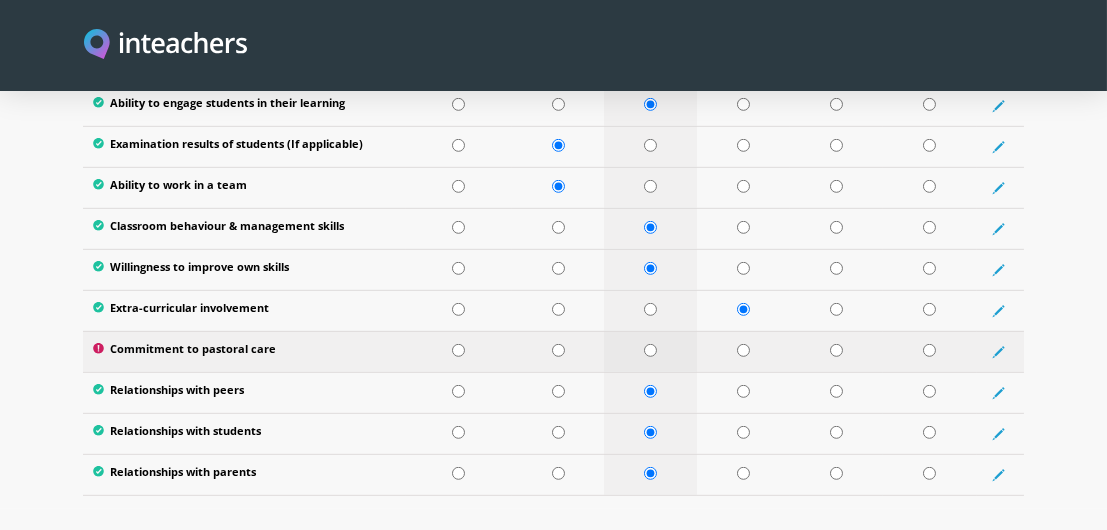 click at bounding box center [650, 351] 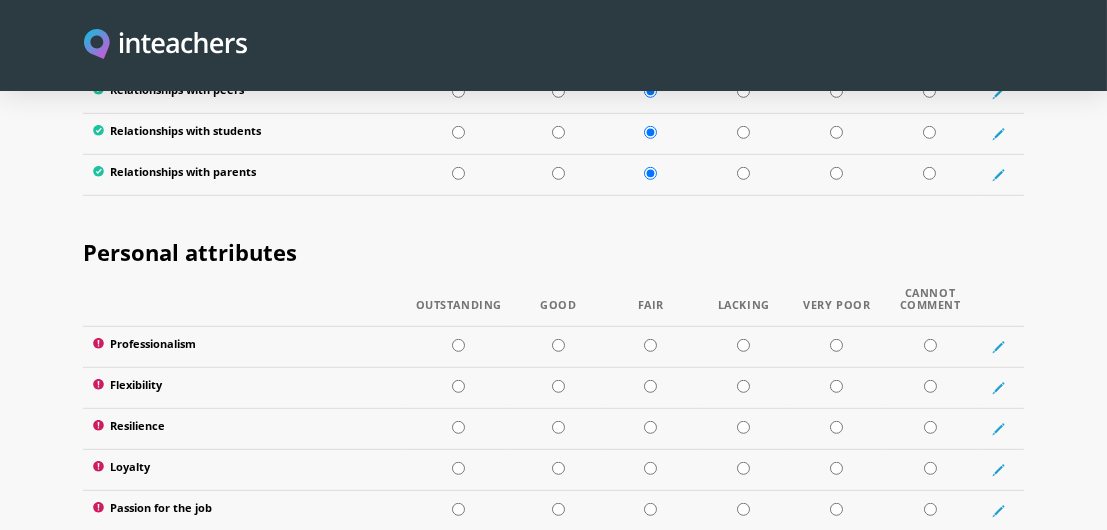 scroll, scrollTop: 3500, scrollLeft: 0, axis: vertical 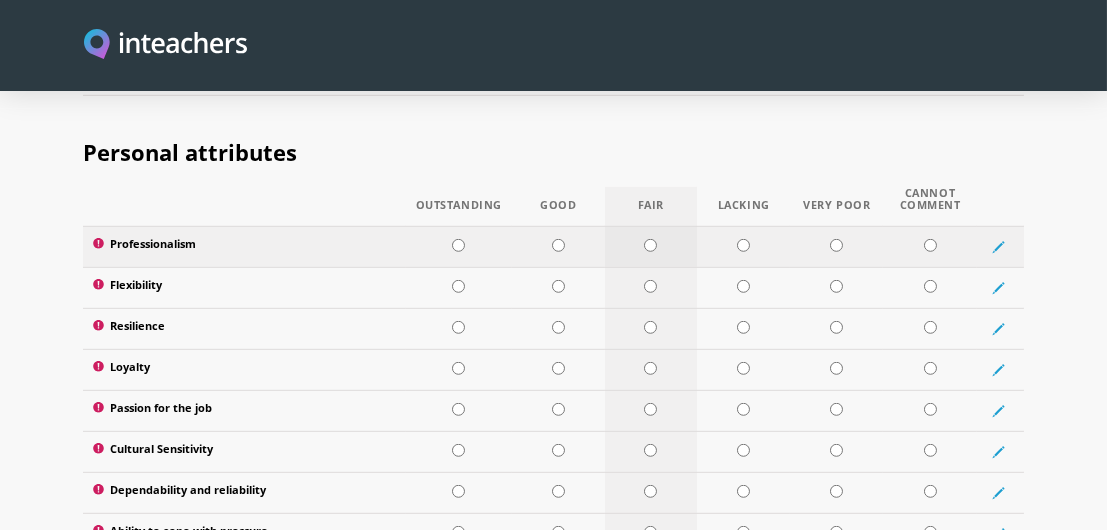 click at bounding box center (650, 245) 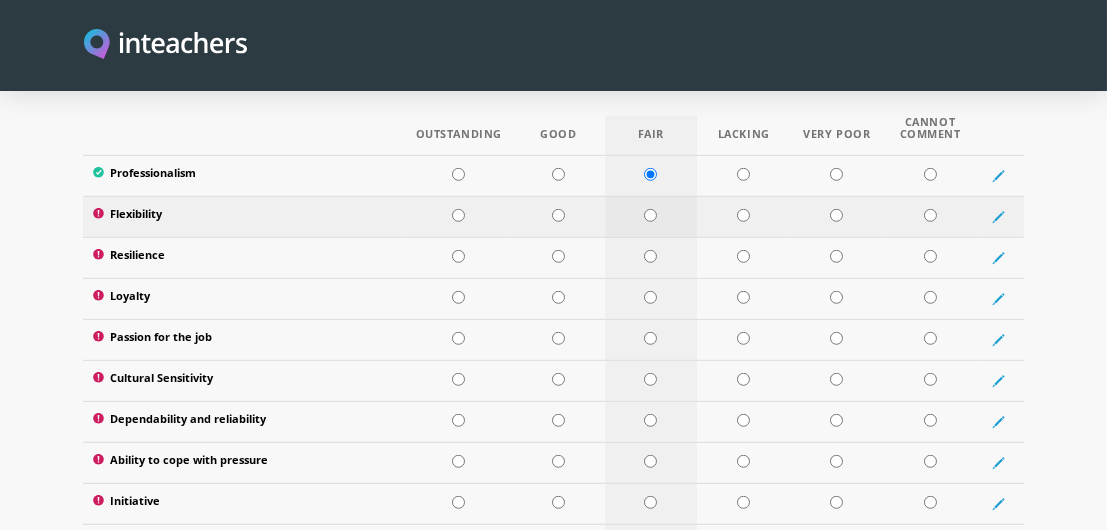 scroll, scrollTop: 3600, scrollLeft: 0, axis: vertical 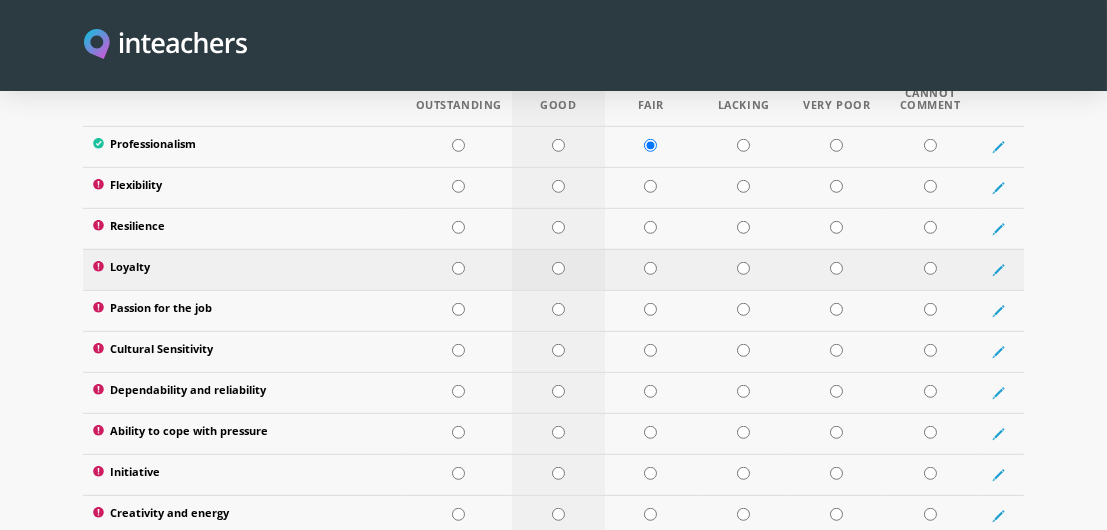 click at bounding box center [558, 268] 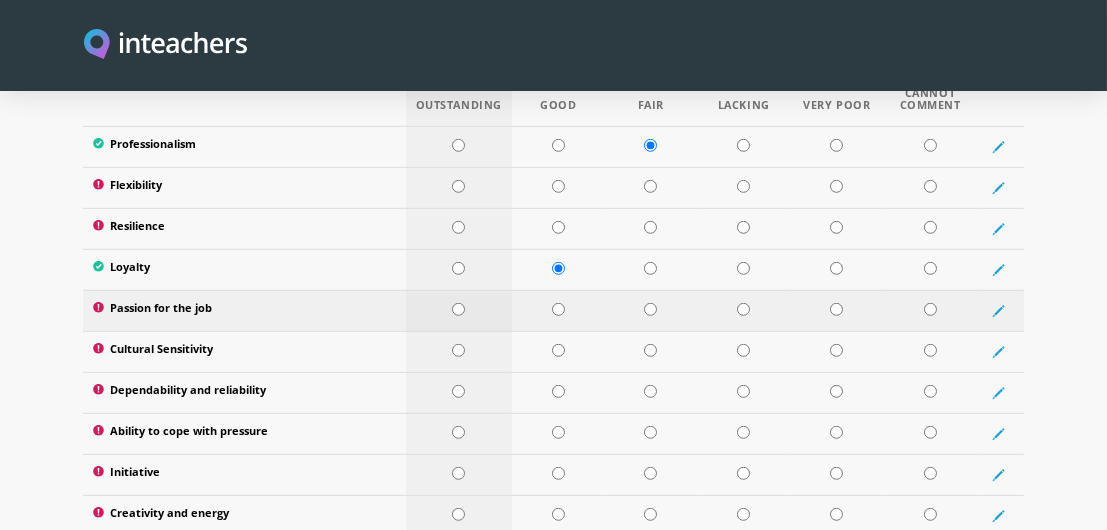 click at bounding box center [458, 309] 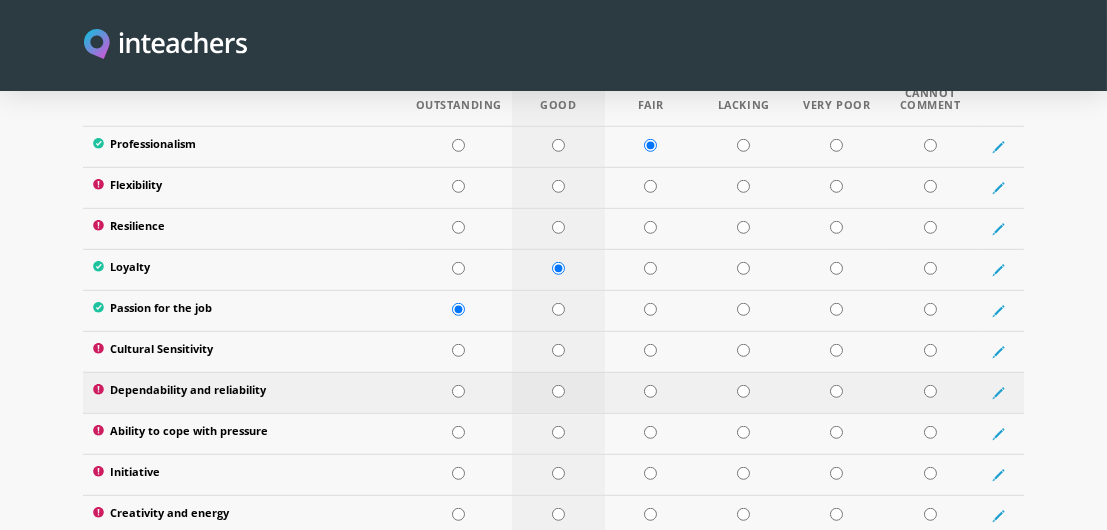 click at bounding box center [558, 391] 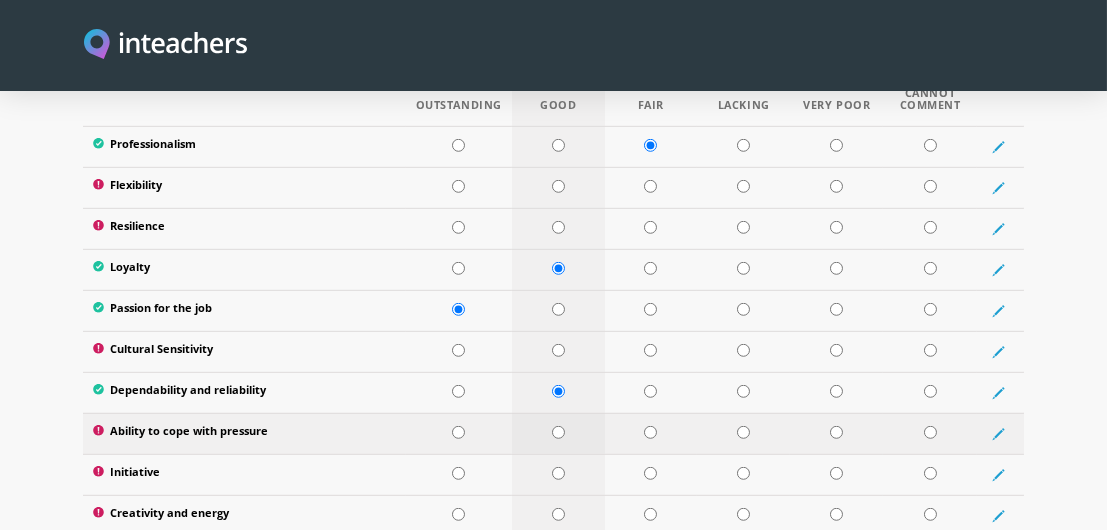 click at bounding box center (558, 432) 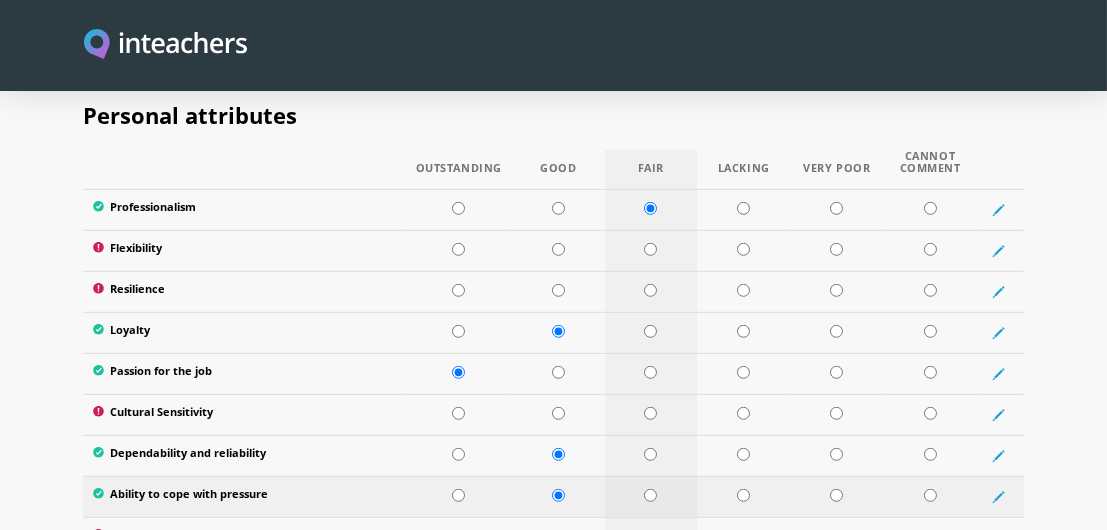 scroll, scrollTop: 3500, scrollLeft: 0, axis: vertical 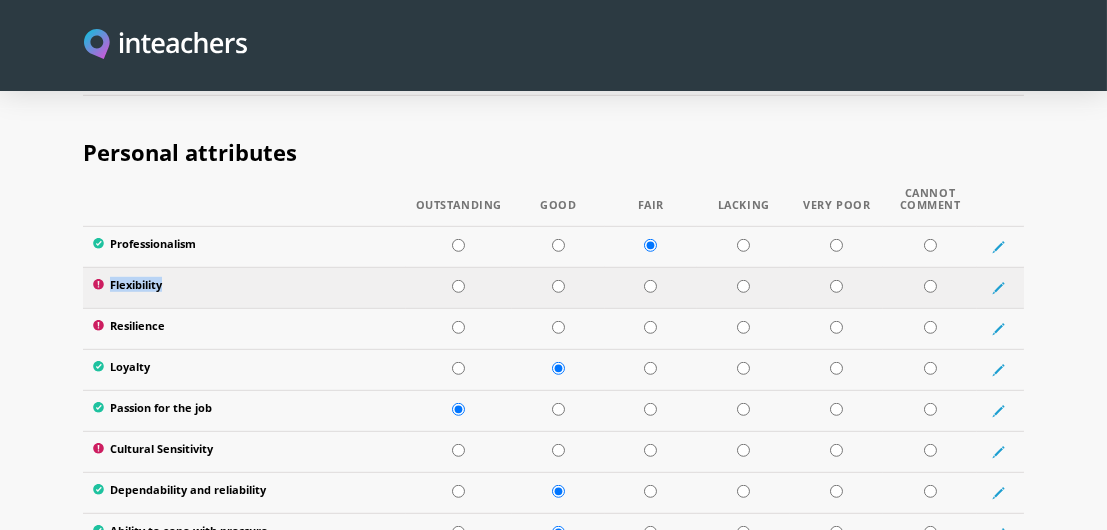 drag, startPoint x: 170, startPoint y: 250, endPoint x: 107, endPoint y: 258, distance: 63.505905 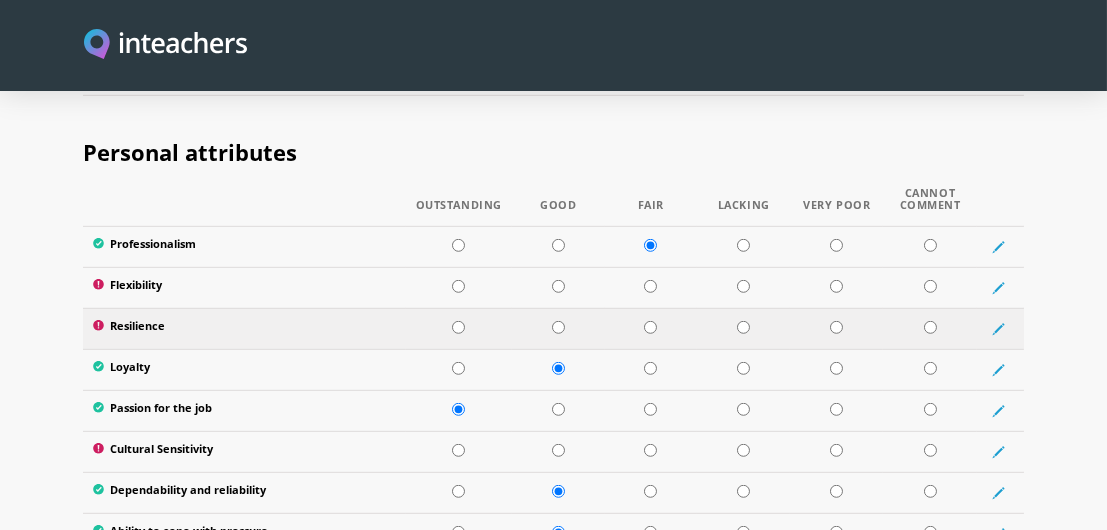 drag, startPoint x: 107, startPoint y: 258, endPoint x: 172, endPoint y: 293, distance: 73.82411 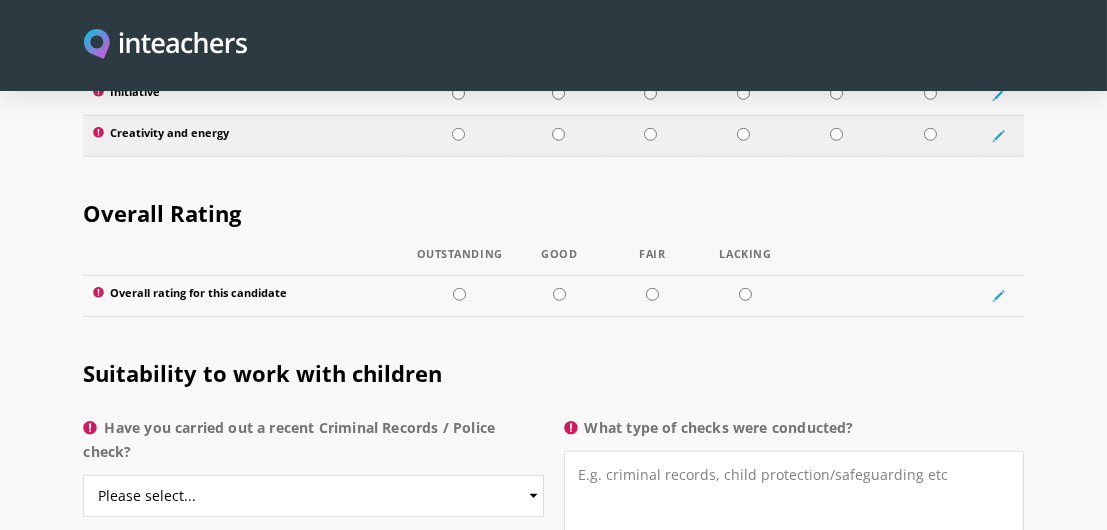 scroll, scrollTop: 4000, scrollLeft: 0, axis: vertical 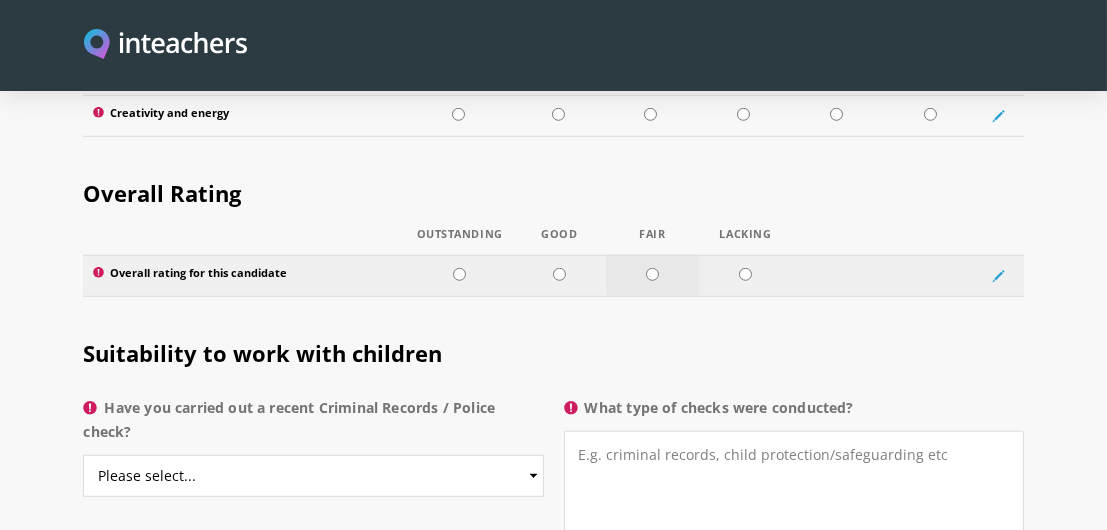click at bounding box center (652, 274) 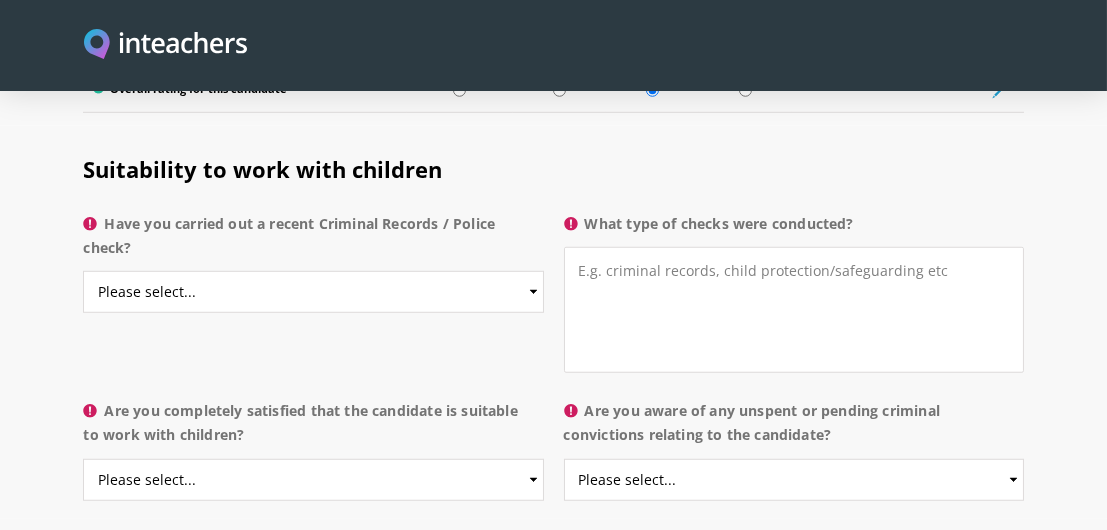scroll, scrollTop: 4200, scrollLeft: 0, axis: vertical 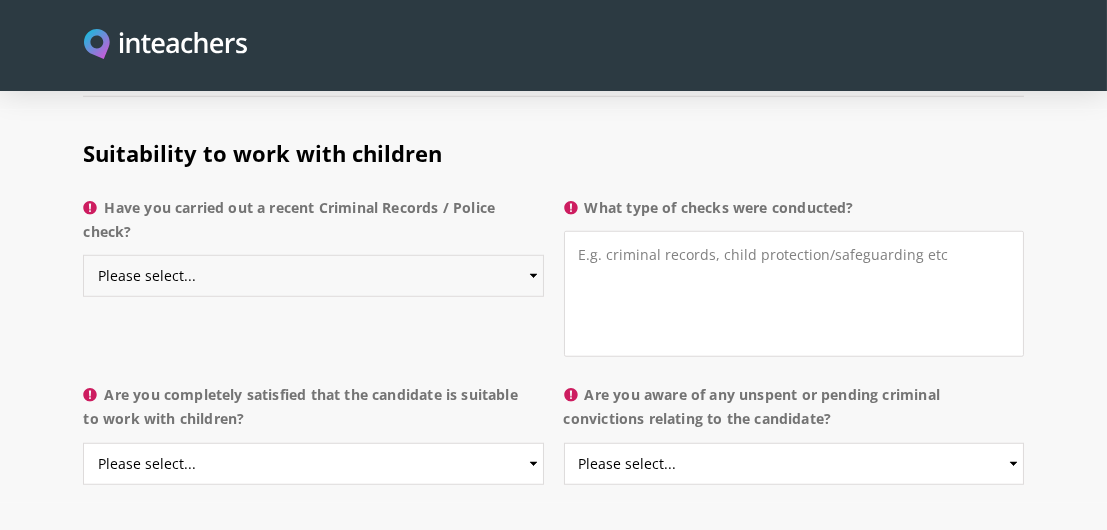 click on "Please select... Yes
No
Do not know" at bounding box center (313, 276) 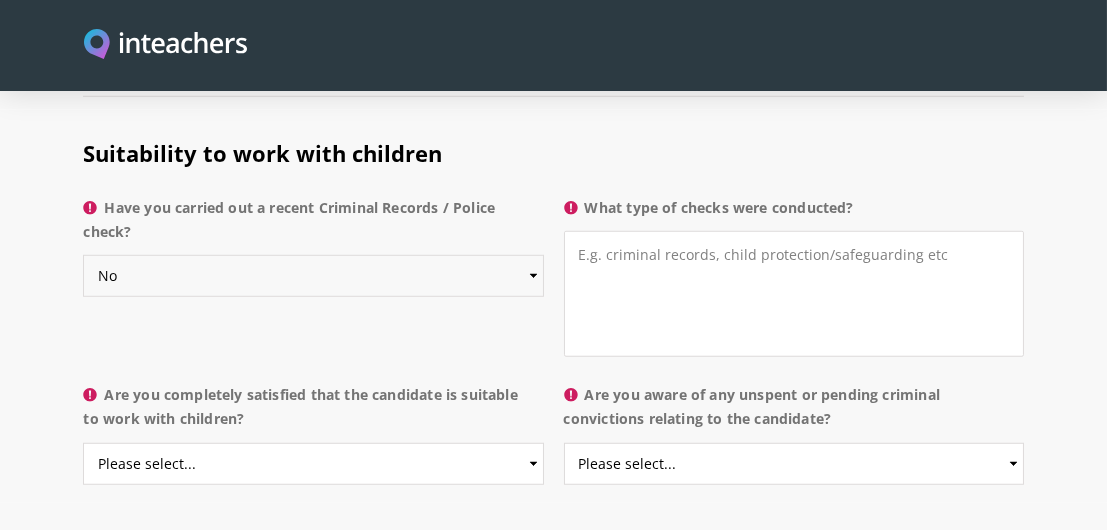 click on "Please select... Yes
No
Do not know" at bounding box center [313, 276] 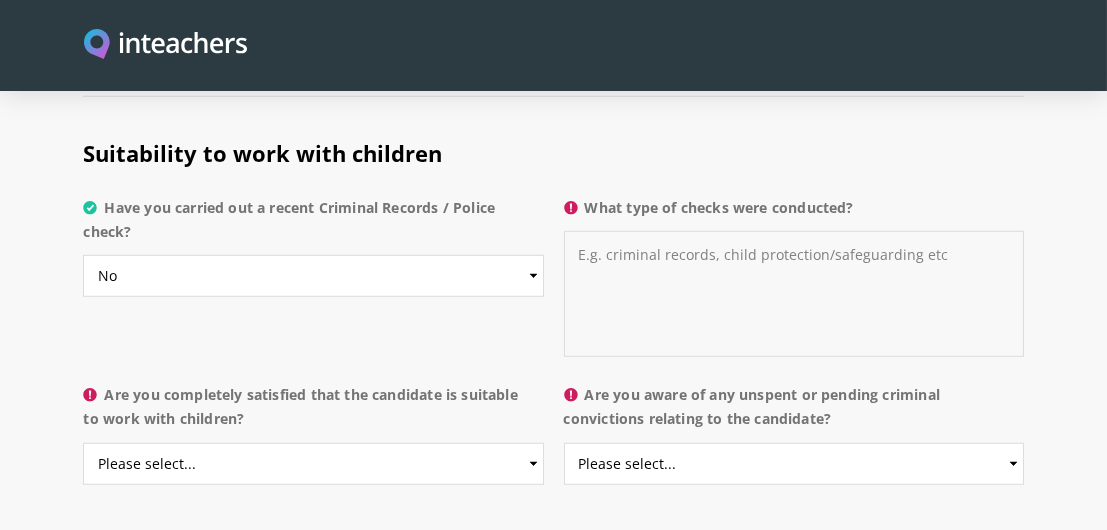click on "What type of checks were conducted?" at bounding box center [794, 294] 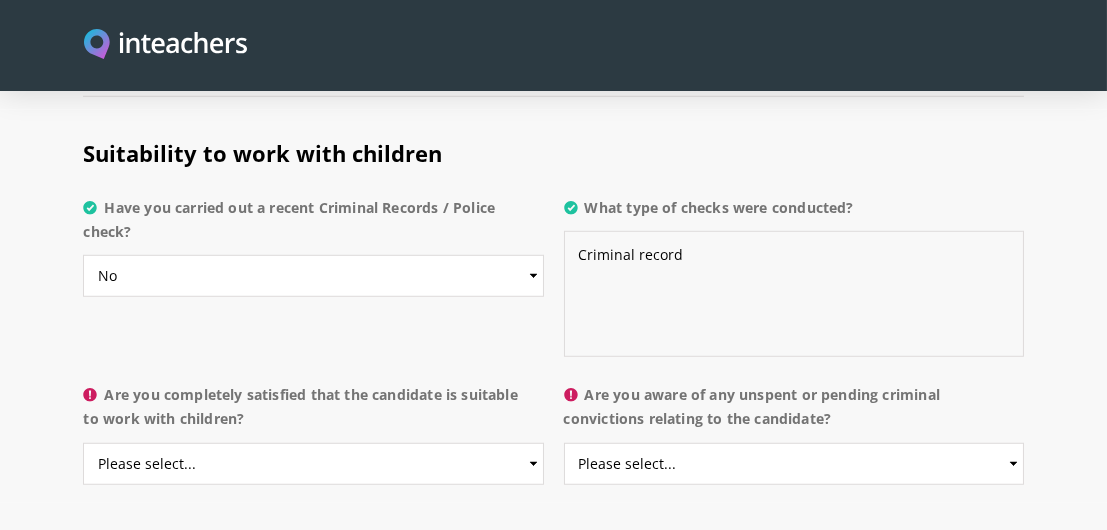 type on "Crimincal" 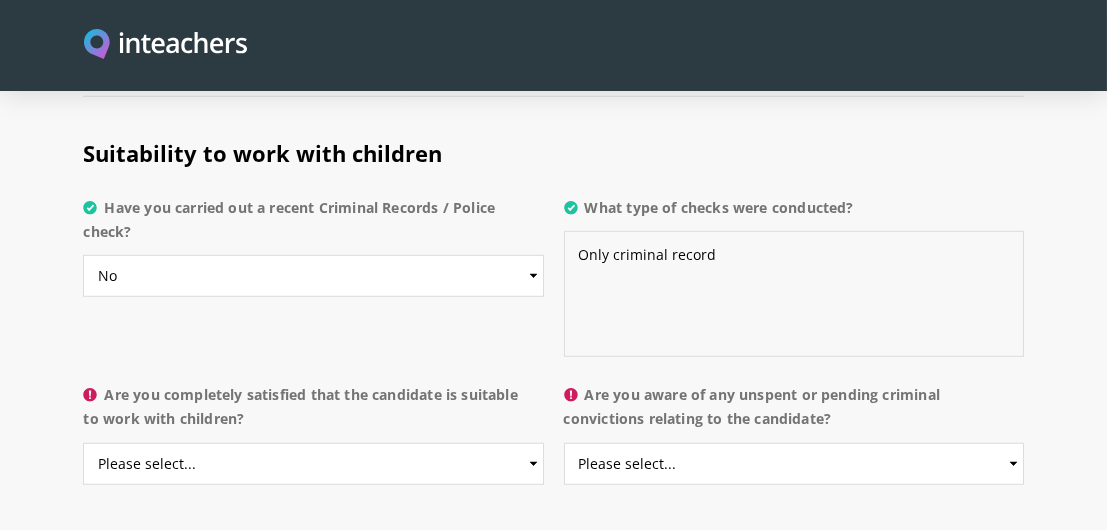 scroll, scrollTop: 4300, scrollLeft: 0, axis: vertical 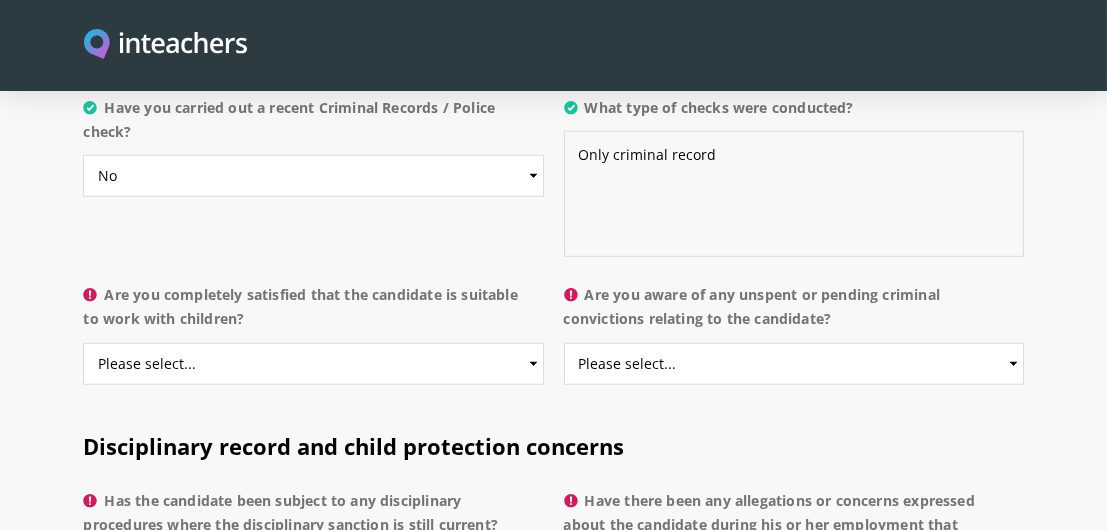 type on "Only criminal record" 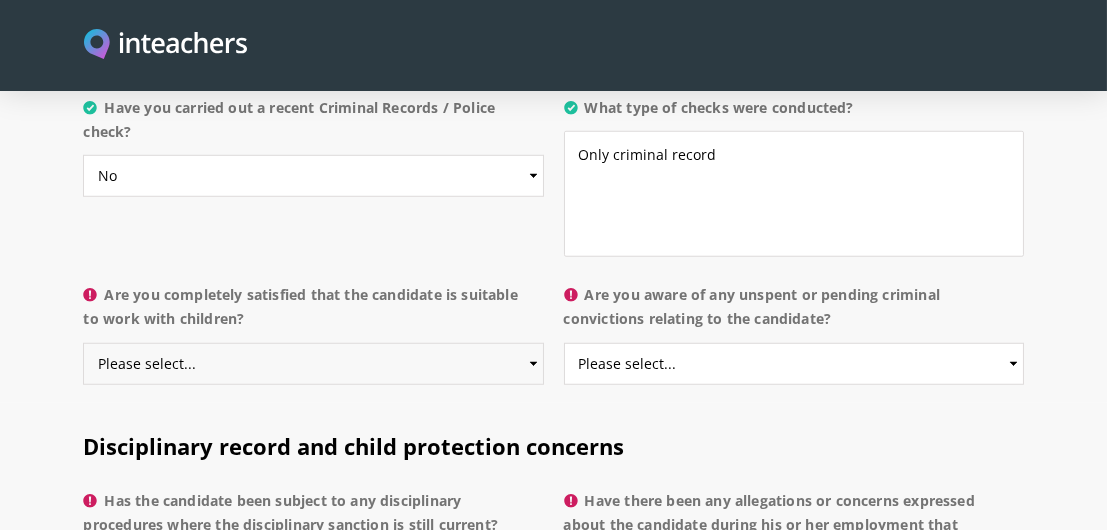 click on "Please select... Yes
No
Do not know" at bounding box center (313, 364) 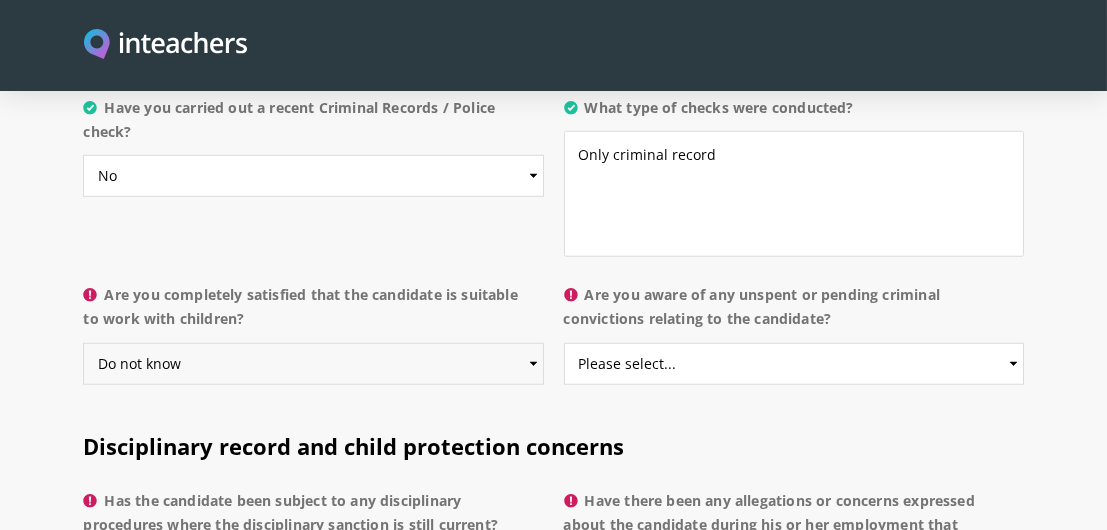 click on "Please select... Yes
No
Do not know" at bounding box center [313, 364] 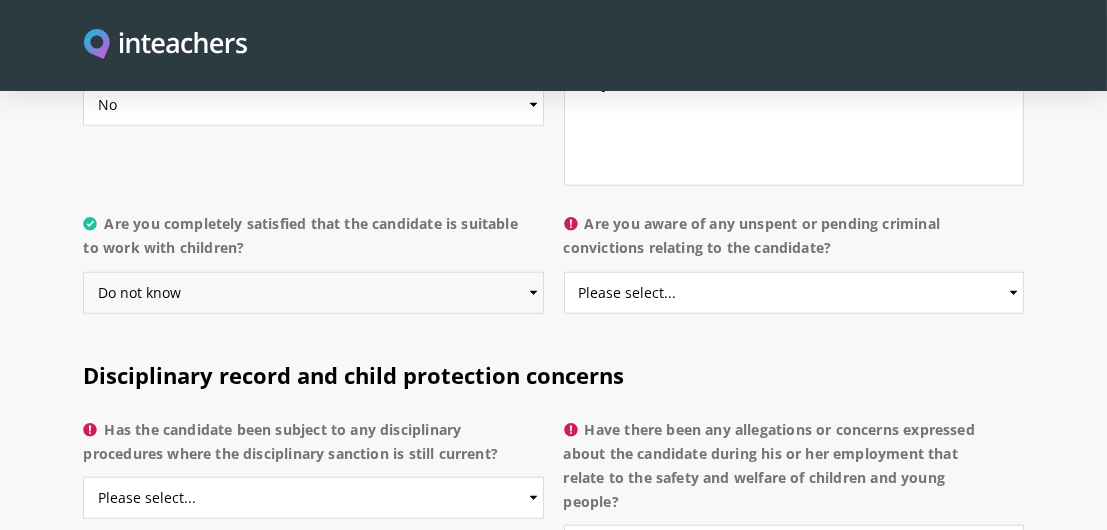 scroll, scrollTop: 4400, scrollLeft: 0, axis: vertical 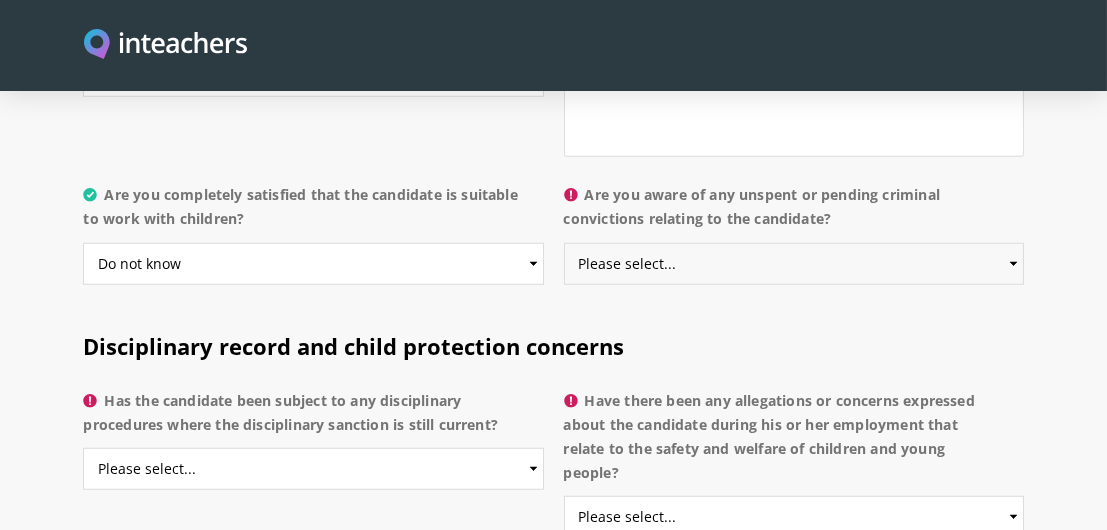 click on "Please select... Yes
No
Do not know" at bounding box center [794, 264] 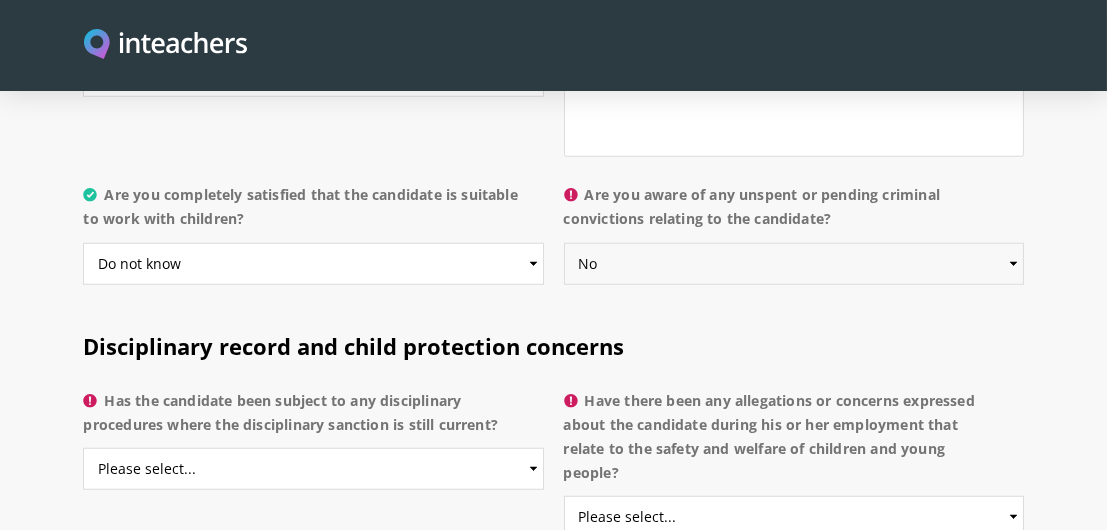 click on "Please select... Yes
No
Do not know" at bounding box center [794, 264] 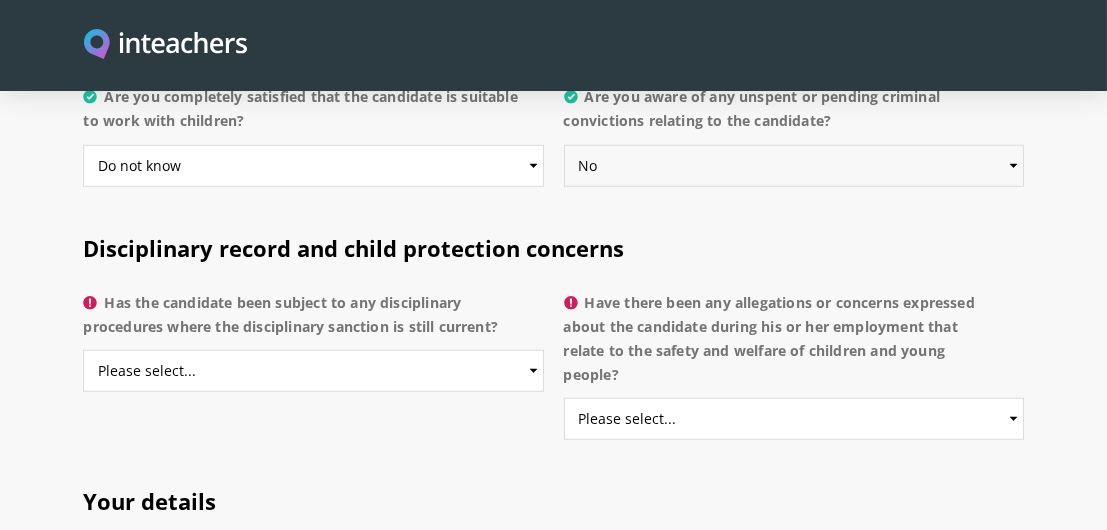 scroll, scrollTop: 4500, scrollLeft: 0, axis: vertical 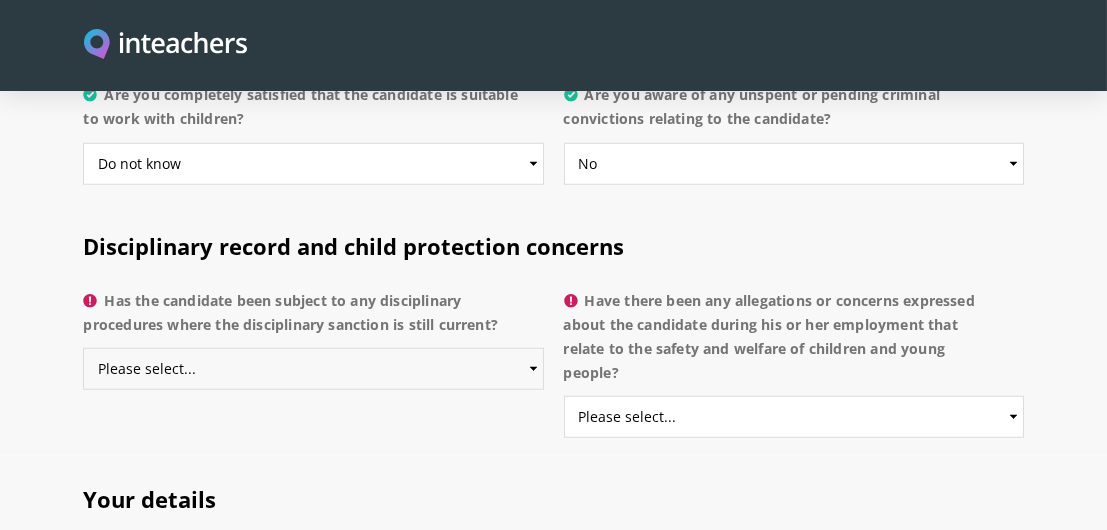 click on "Please select... Yes
No
Do not know" at bounding box center (313, 369) 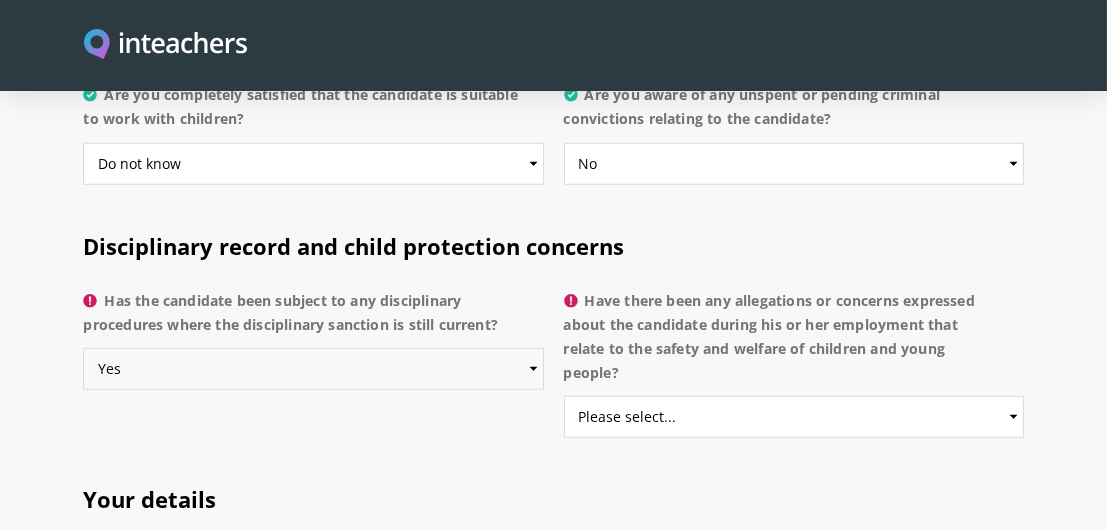 click on "Please select... Yes
No
Do not know" at bounding box center [313, 369] 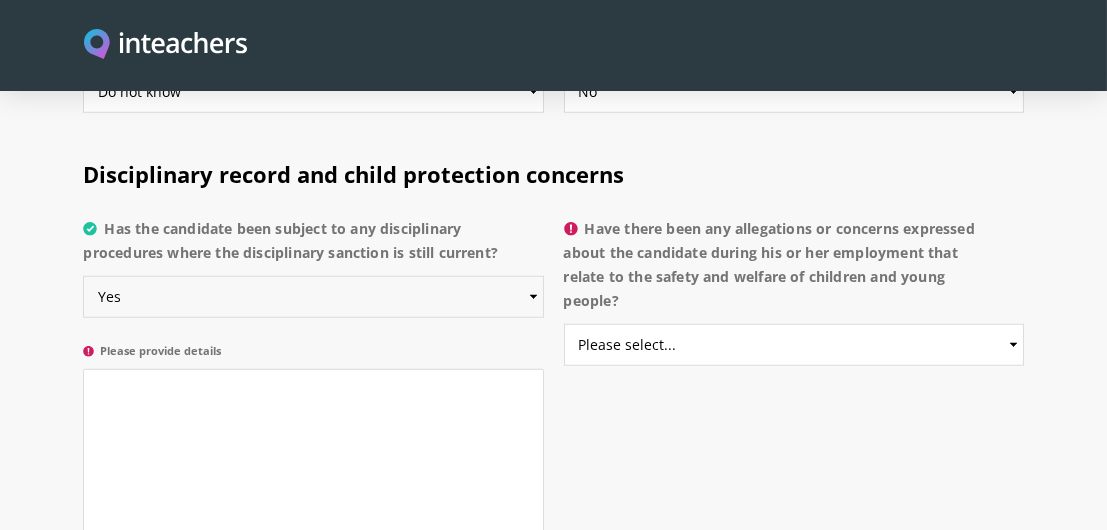 scroll, scrollTop: 4600, scrollLeft: 0, axis: vertical 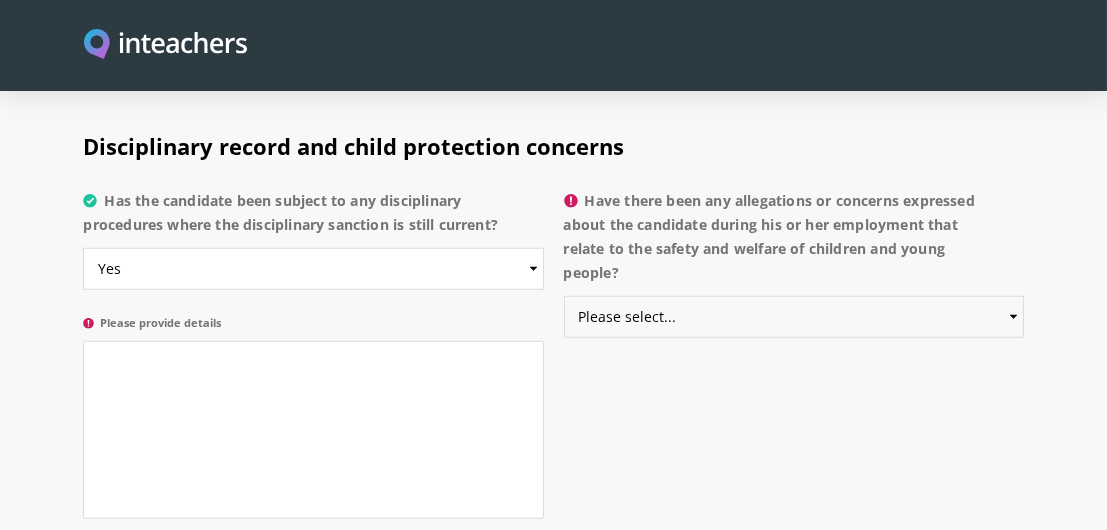 click on "Please select... Yes
No
Do not know" at bounding box center (794, 317) 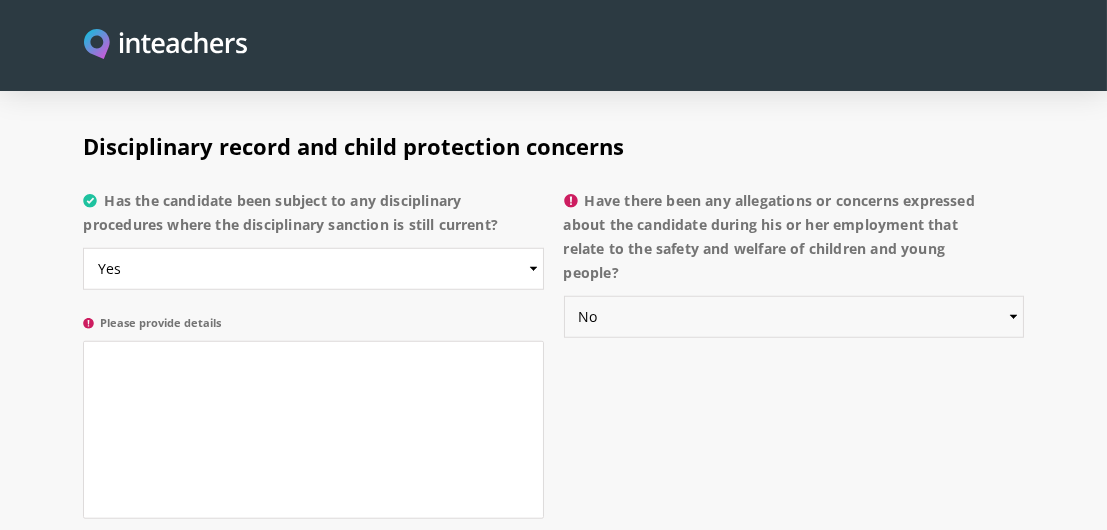 click on "Please select... Yes
No
Do not know" at bounding box center [794, 317] 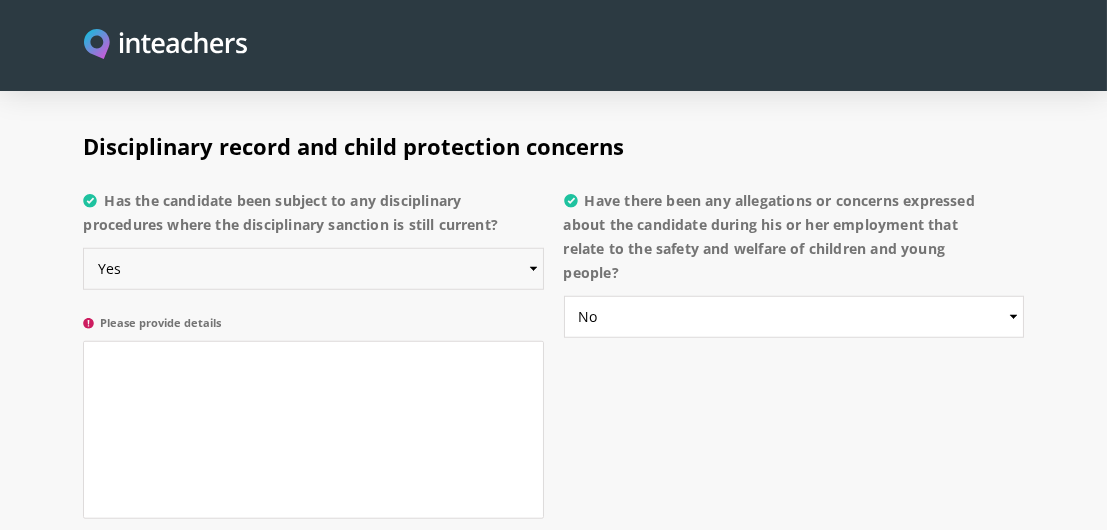 click on "Please select... Yes
No
Do not know" at bounding box center (313, 269) 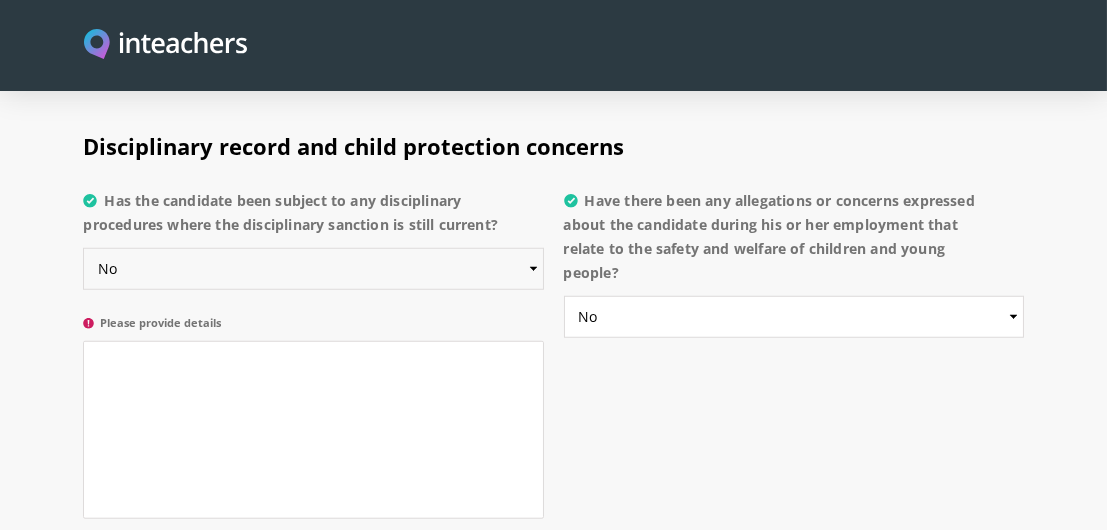 click on "Please select... Yes
No
Do not know" at bounding box center [313, 269] 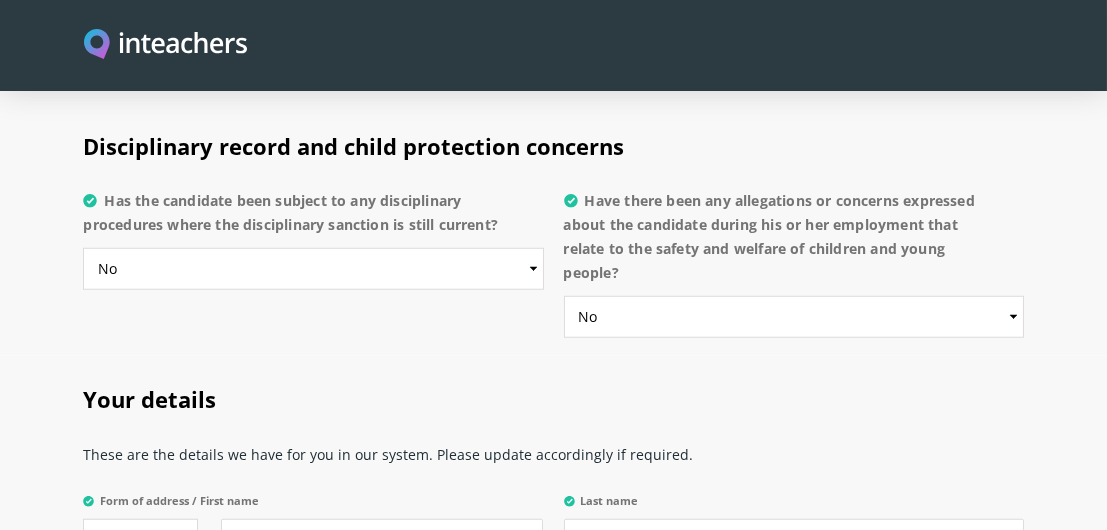 click on "Your details
These are the details we have for you in our system. Please update accordingly if required.
Form of address / First name
Select Mr
Mrs
Miss
Ms
Dr
[PERSON_NAME]
Last name
Chow
Current role
Principal
Current school
[GEOGRAPHIC_DATA]
Email
[EMAIL_ADDRESS][DOMAIN_NAME]
Phone
[PHONE_NUMBER]
May we contact you for further verification of this reference (if required)?" at bounding box center [553, 606] 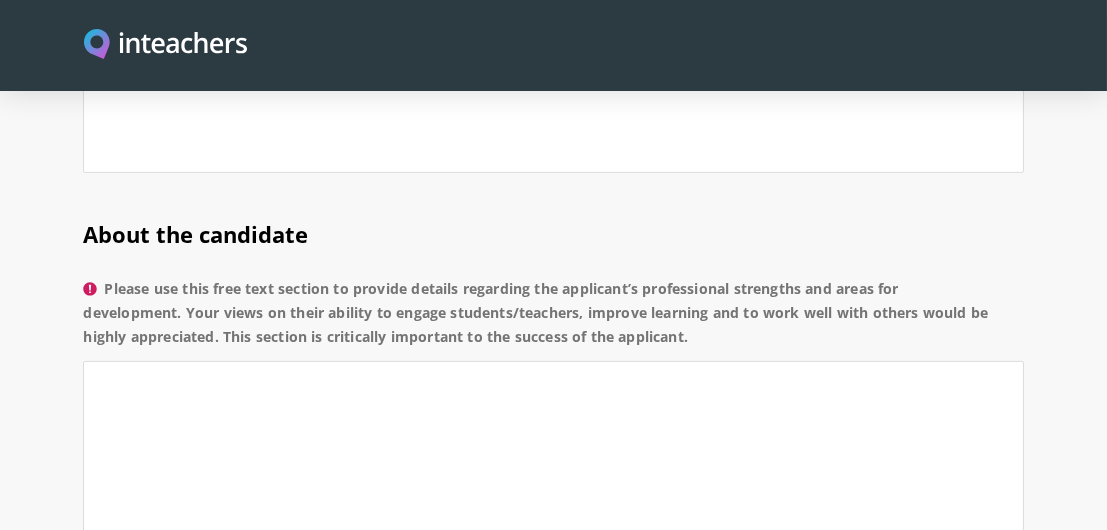 scroll, scrollTop: 1700, scrollLeft: 0, axis: vertical 